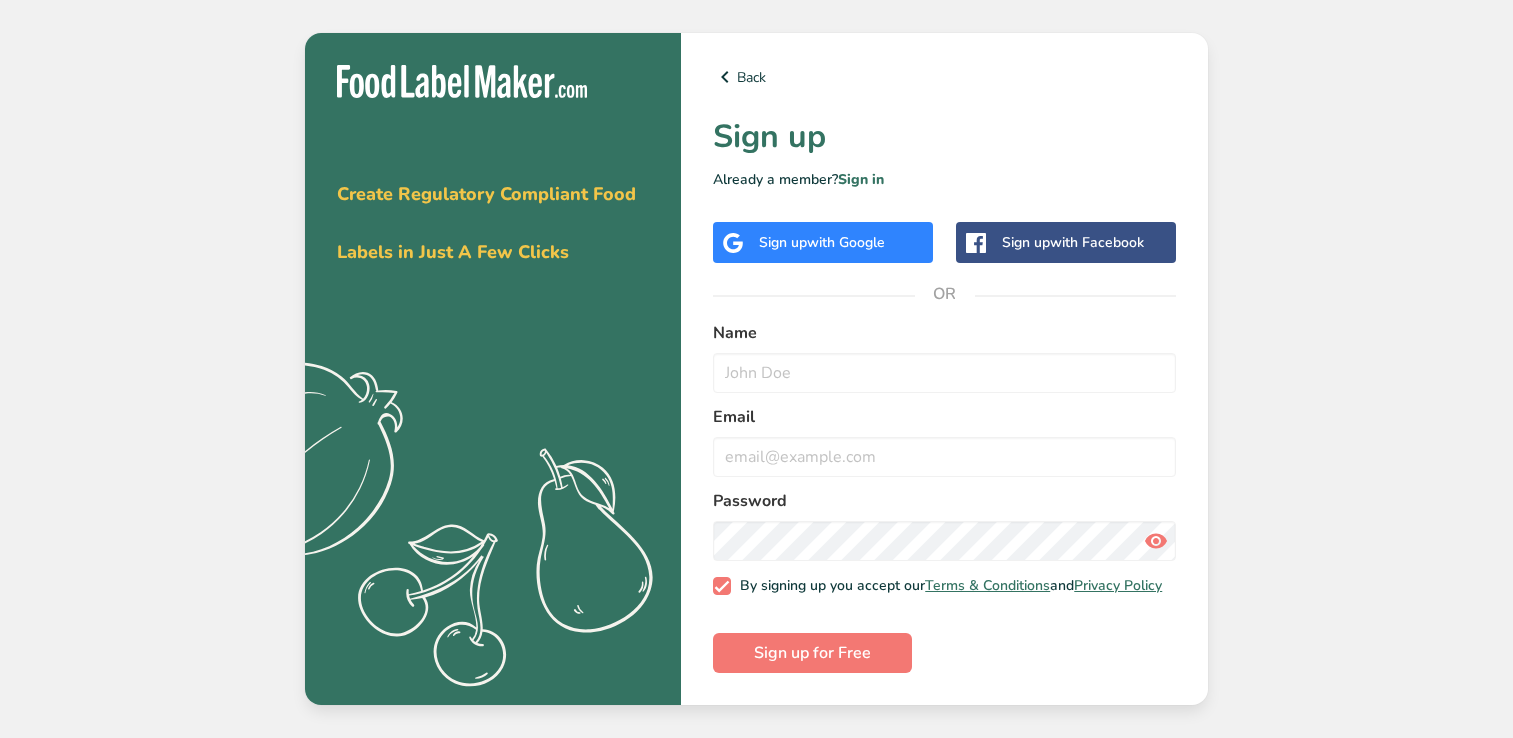 scroll, scrollTop: 0, scrollLeft: 0, axis: both 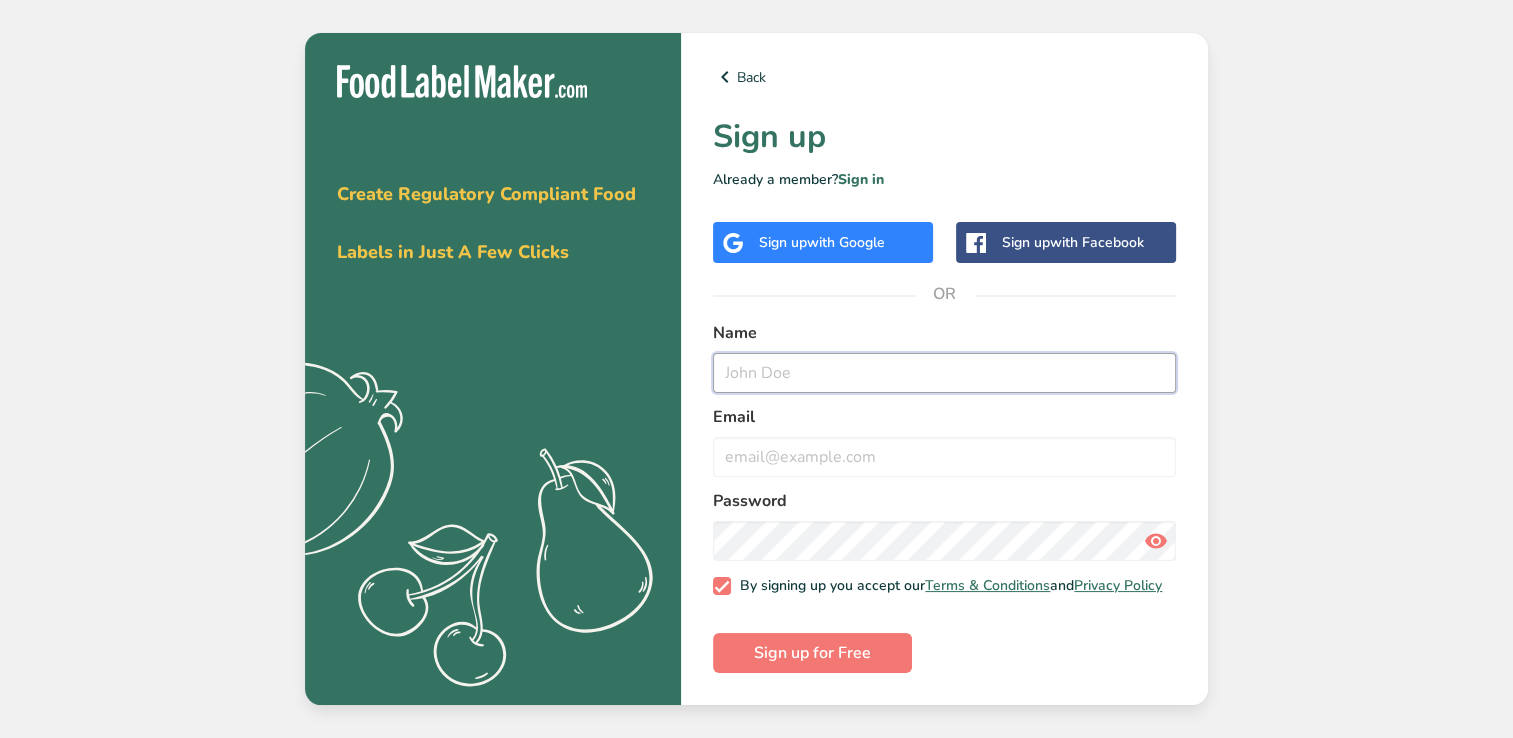 click at bounding box center (944, 373) 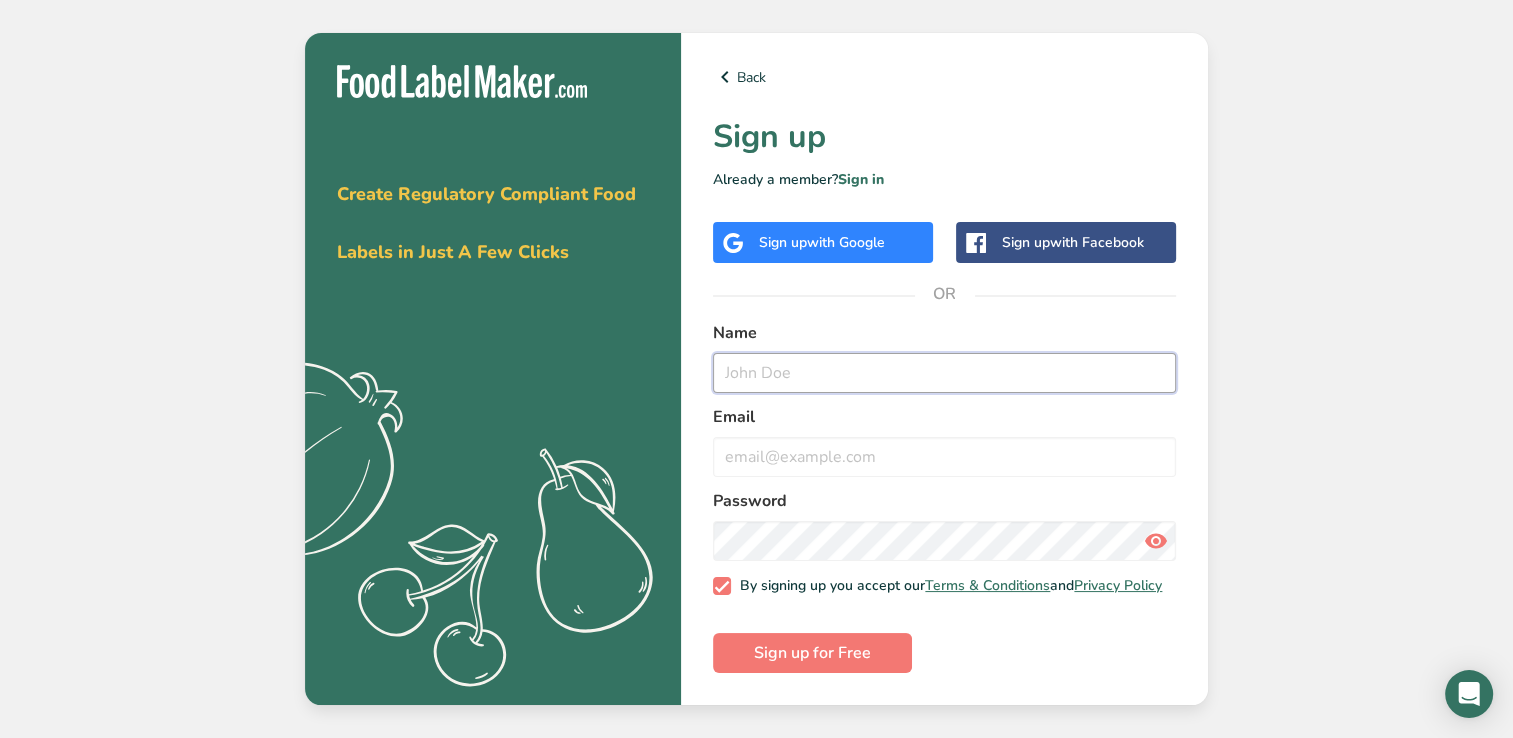 type on "[FIRST] [LAST]" 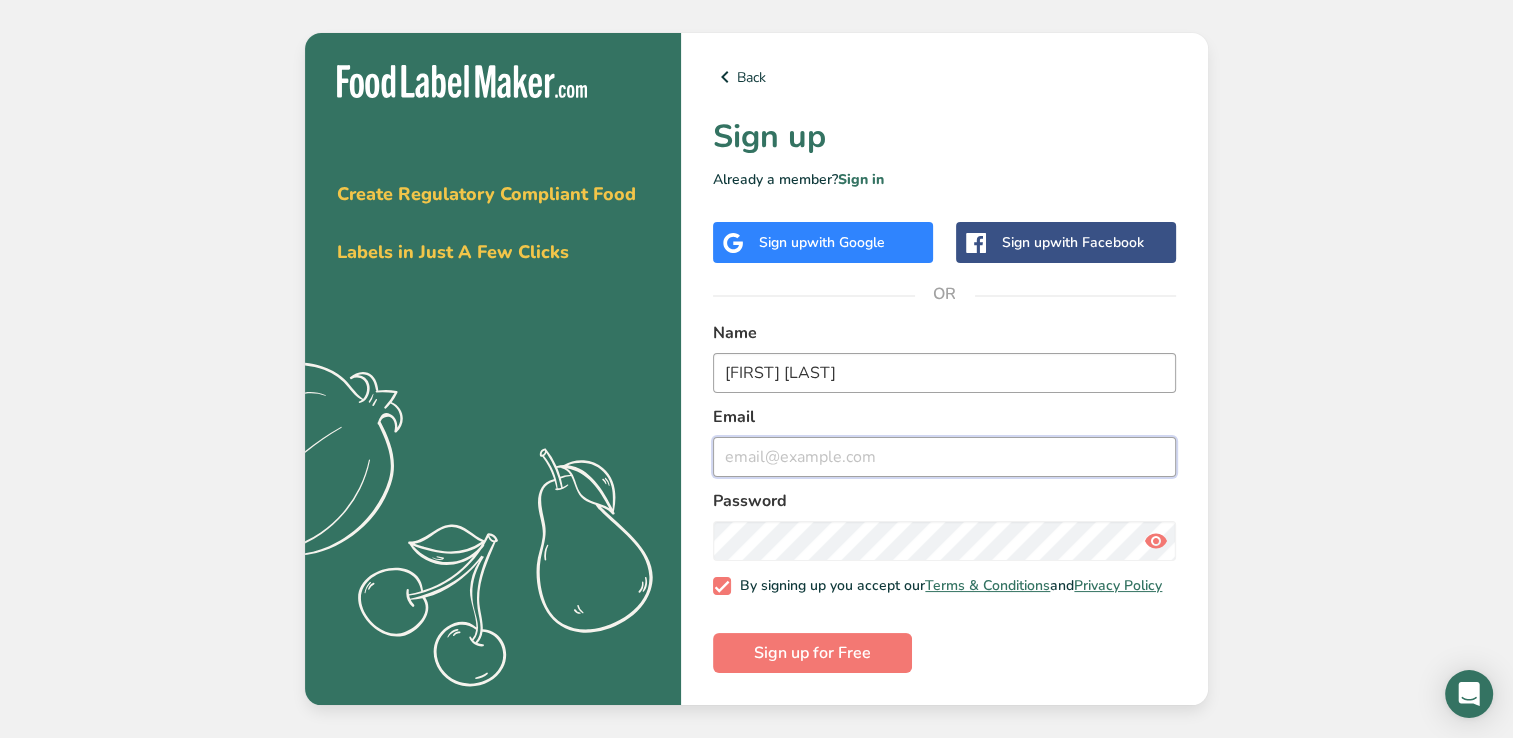 type on "[EMAIL]" 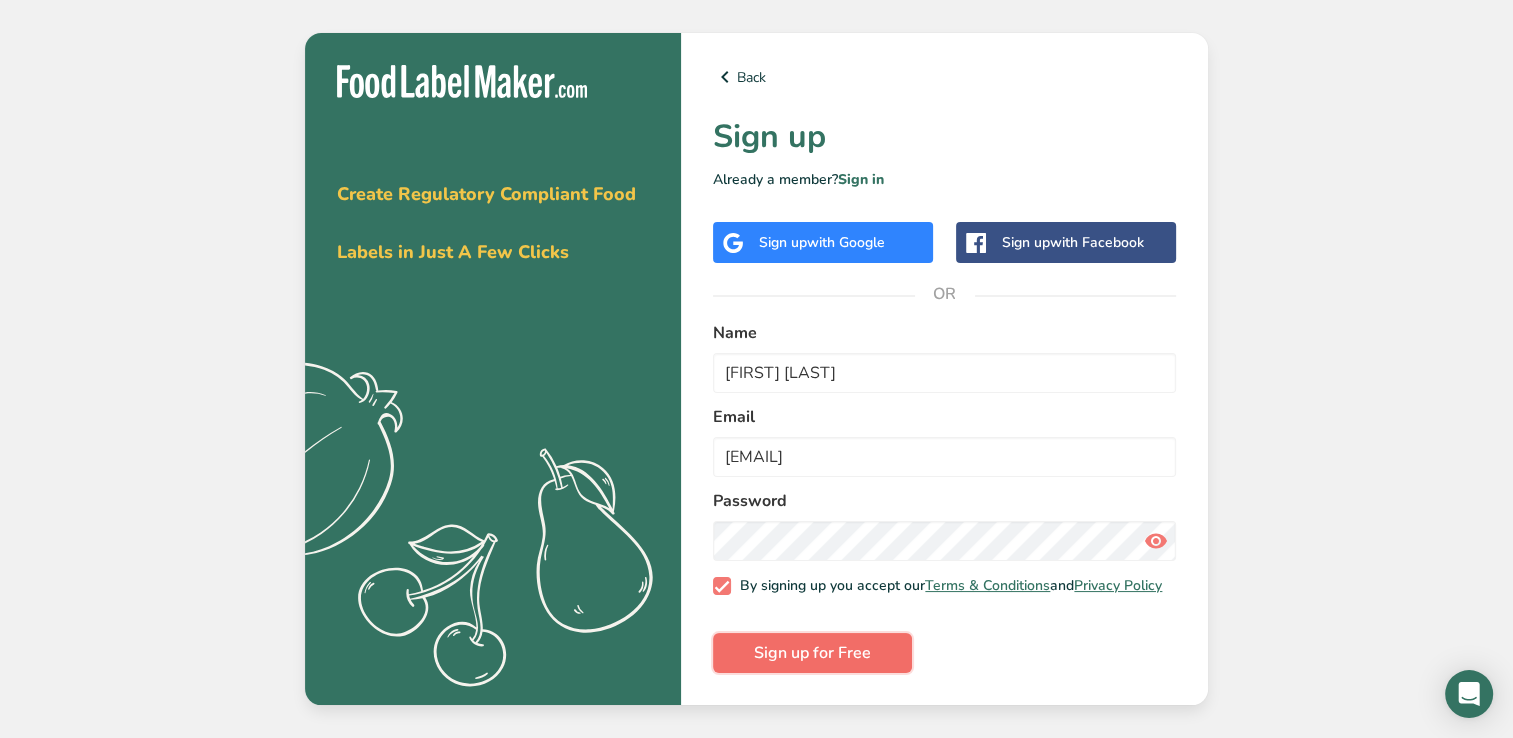 click on "Sign up for Free" at bounding box center (812, 653) 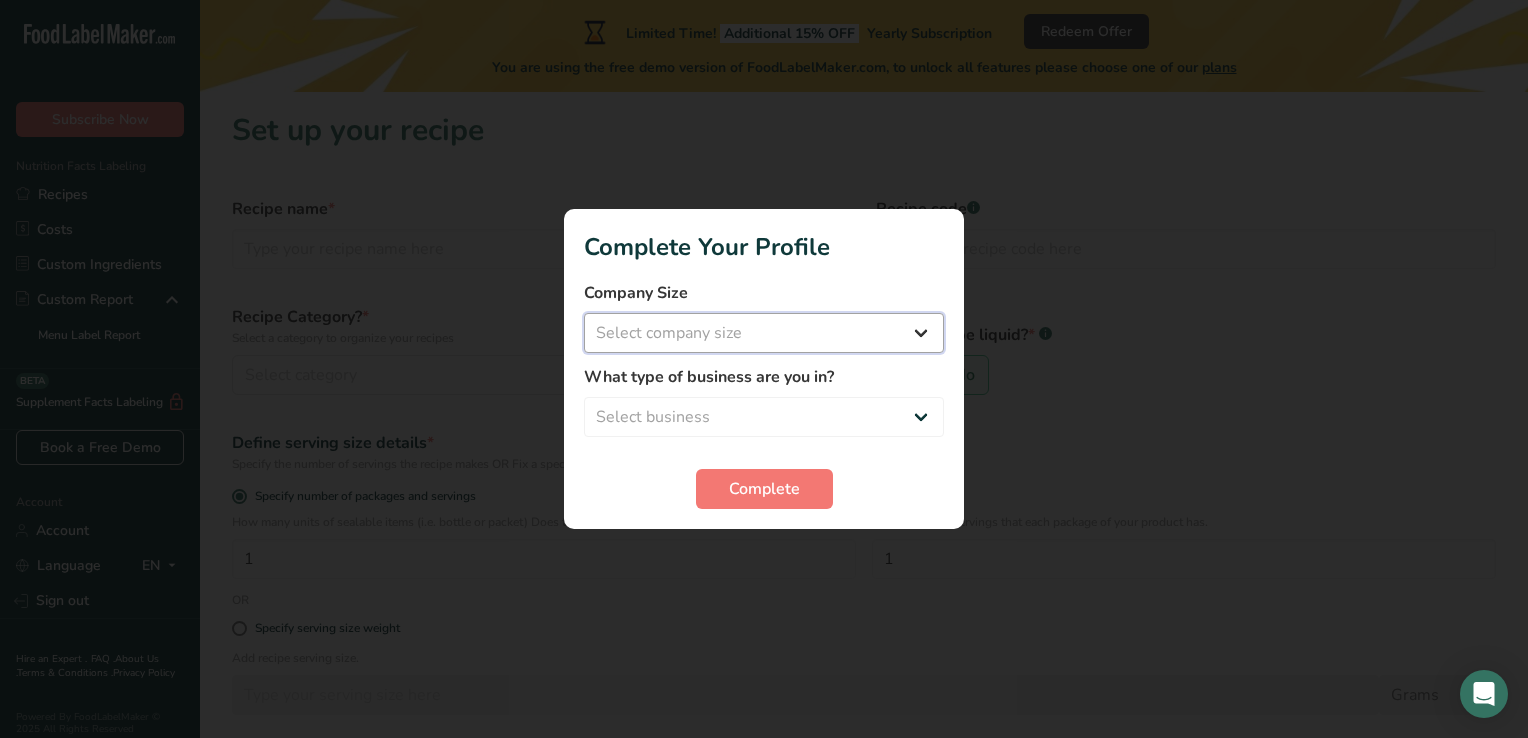 click on "Select company size
Fewer than 10 Employees
10 to 50 Employees
51 to 500 Employees
Over 500 Employees" at bounding box center (764, 333) 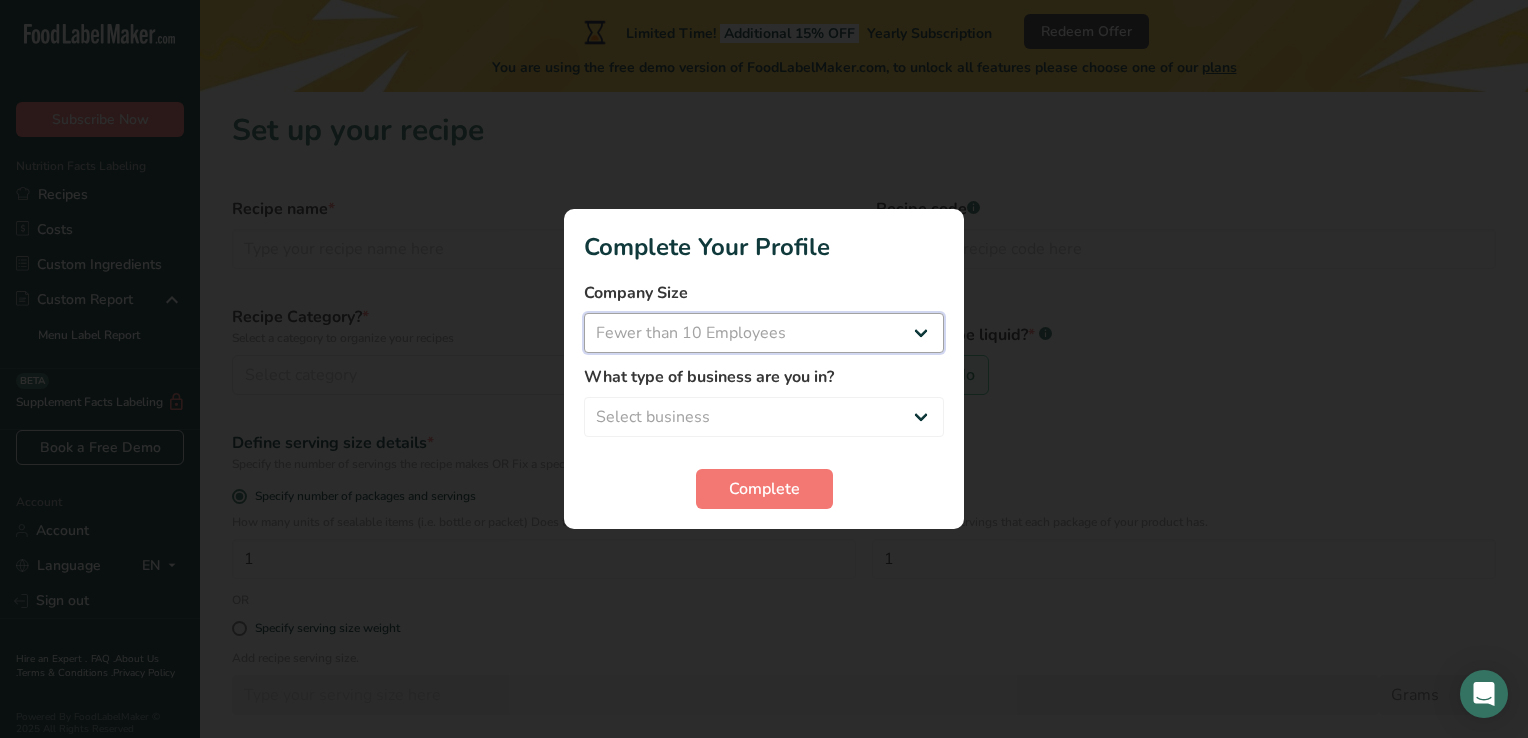 click on "Select company size
Fewer than 10 Employees
10 to 50 Employees
51 to 500 Employees
Over 500 Employees" at bounding box center [764, 333] 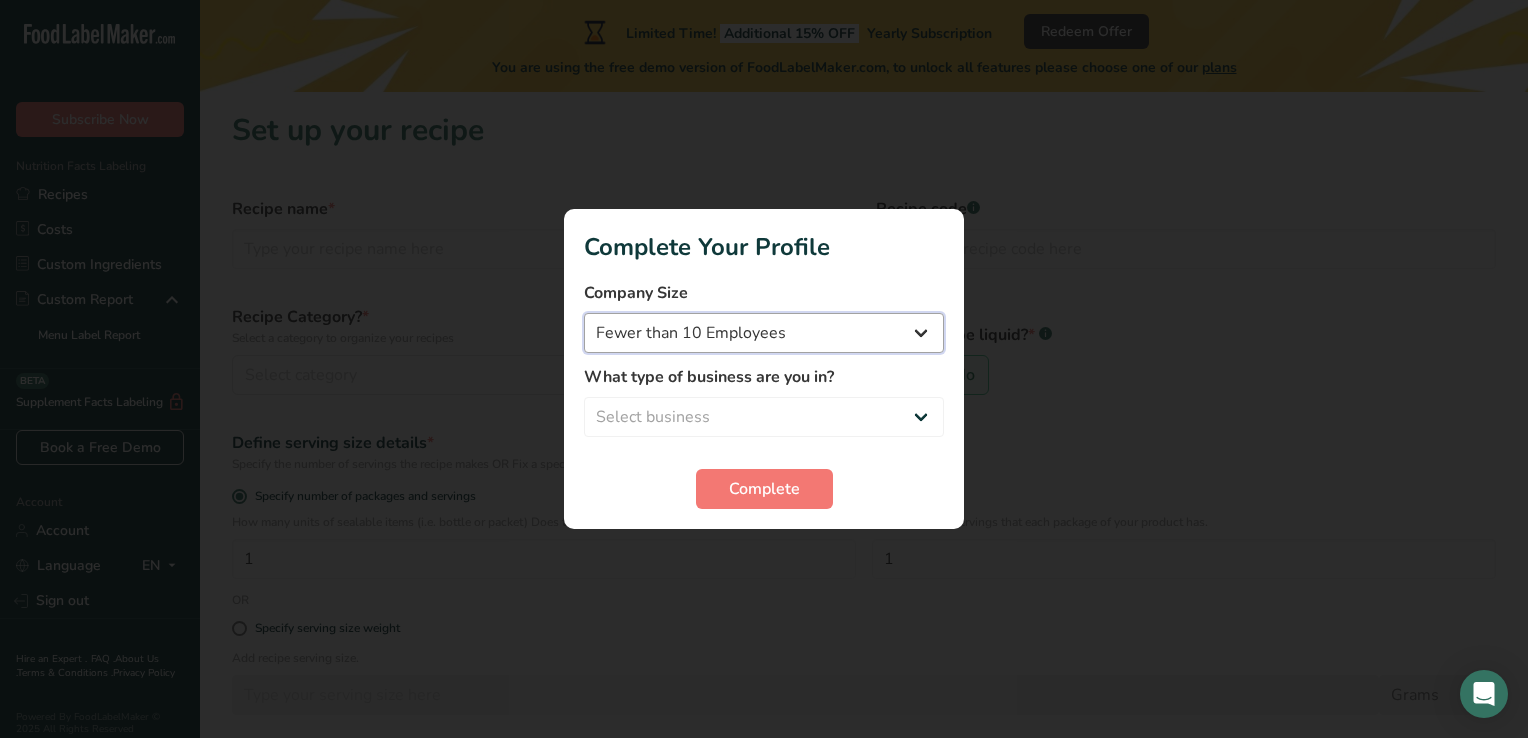 click on "Fewer than 10 Employees
10 to 50 Employees
51 to 500 Employees
Over 500 Employees" at bounding box center (764, 333) 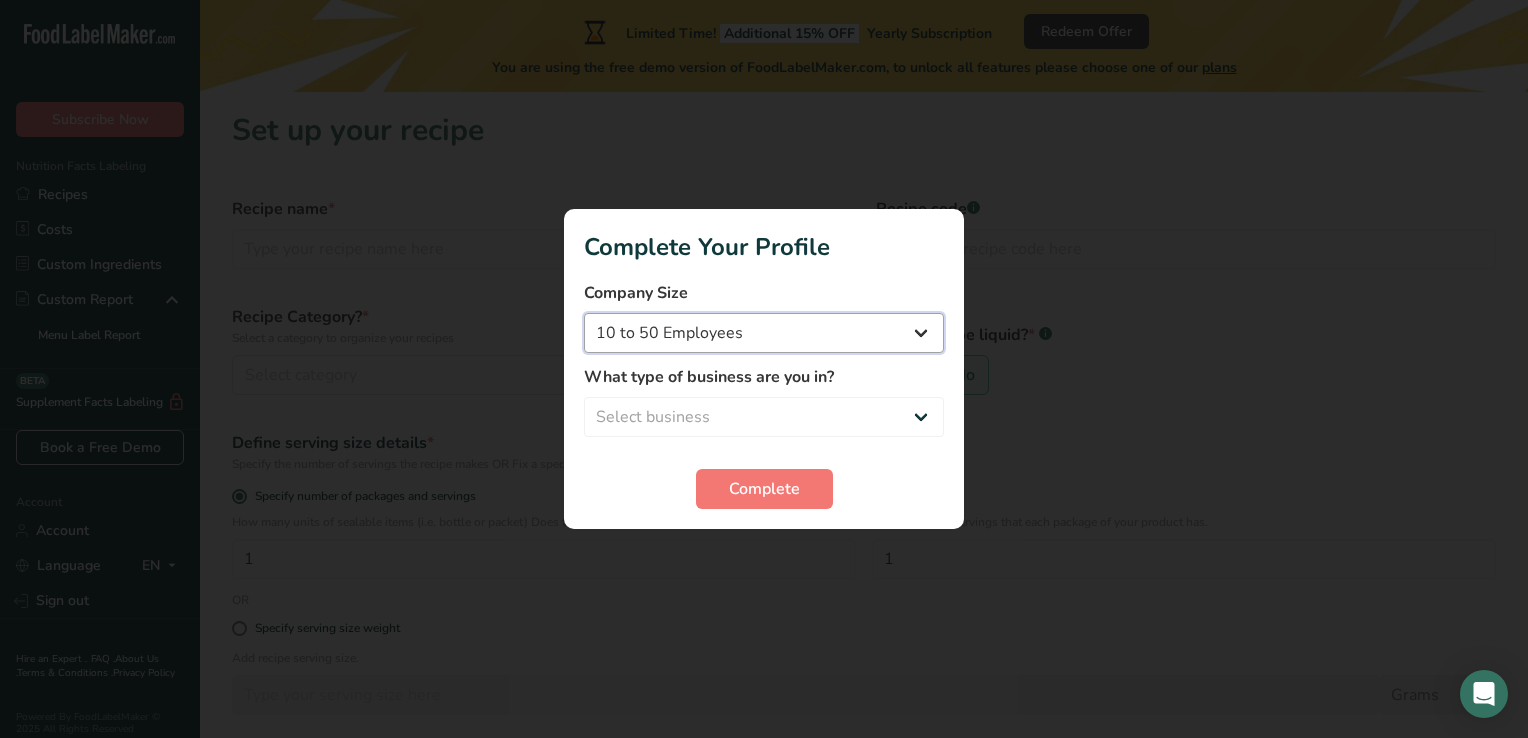 click on "Fewer than 10 Employees
10 to 50 Employees
51 to 500 Employees
Over 500 Employees" at bounding box center (764, 333) 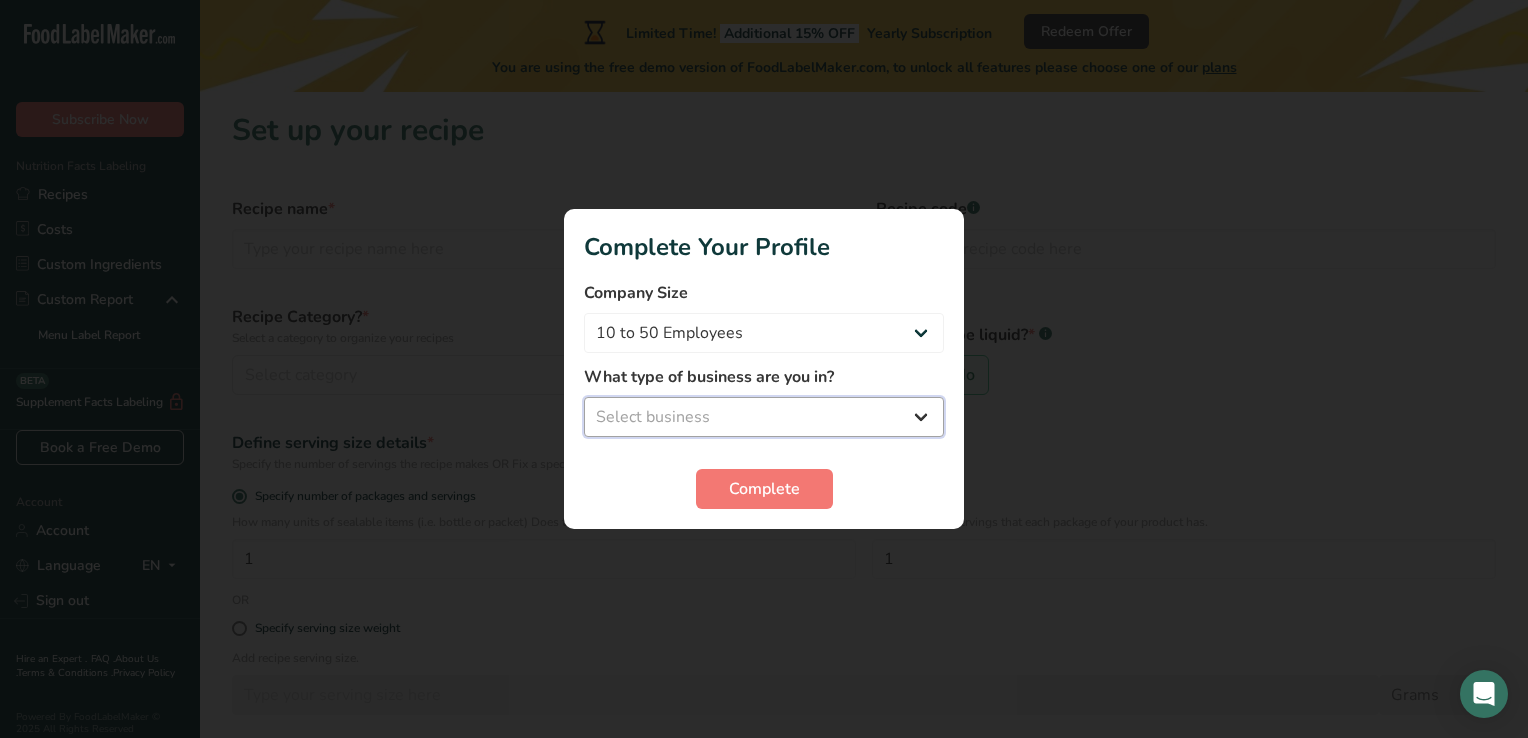 click on "Select business
Packaged Food Manufacturer
Restaurant & Cafe
Bakery
Meal Plans & Catering Company
Nutritionist
Food Blogger
Personal Trainer
Other" at bounding box center (764, 417) 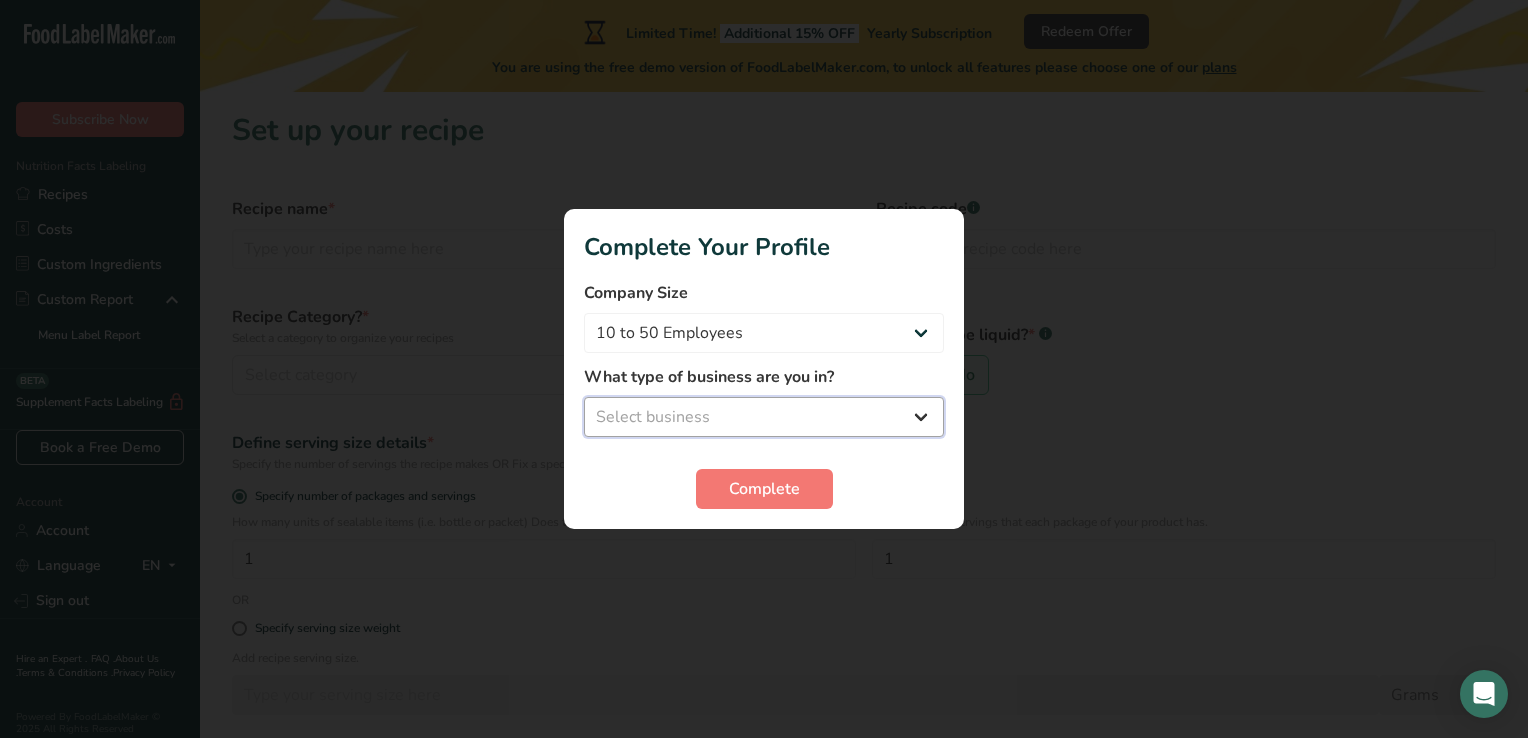 click on "Select business
Packaged Food Manufacturer
Restaurant & Cafe
Bakery
Meal Plans & Catering Company
Nutritionist
Food Blogger
Personal Trainer
Other" at bounding box center (764, 417) 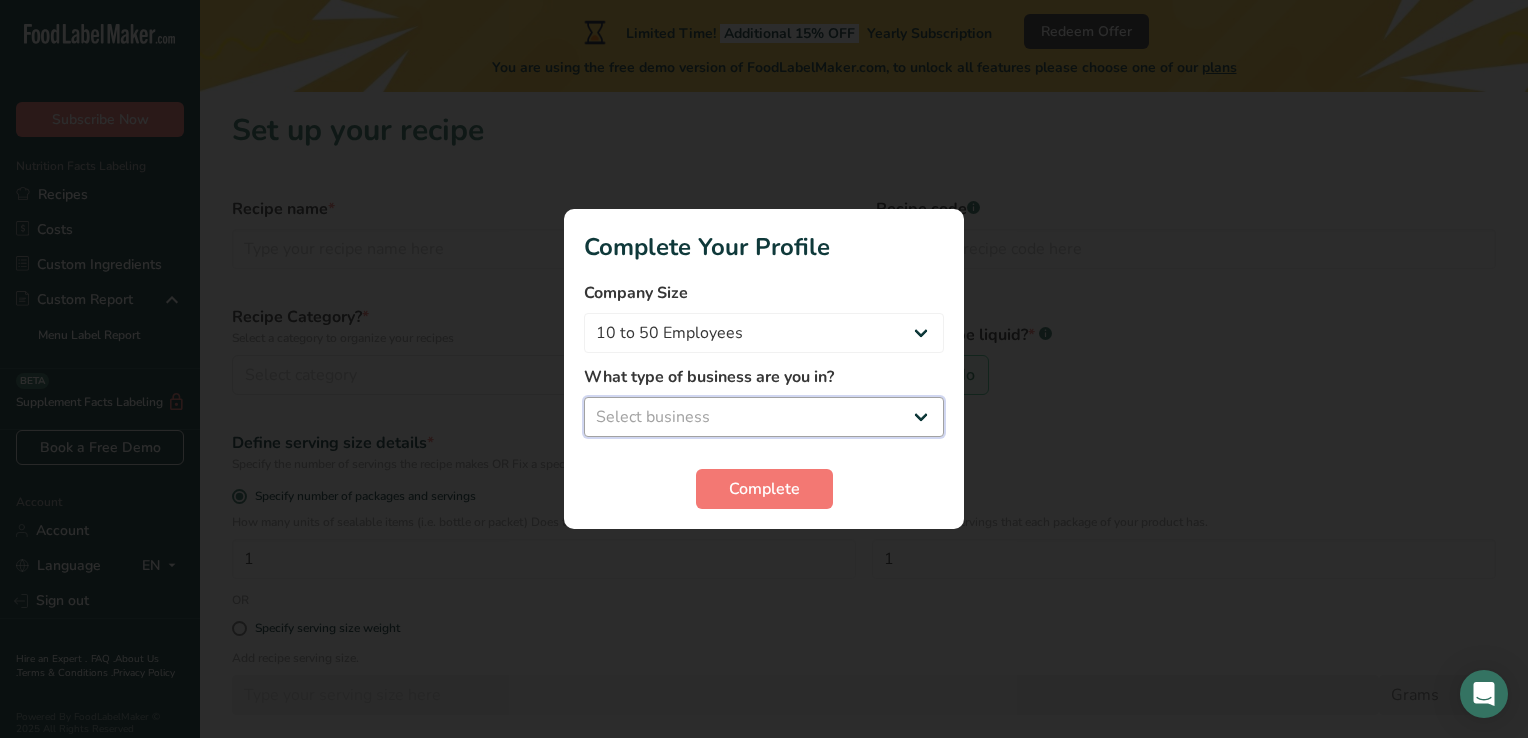 select on "1" 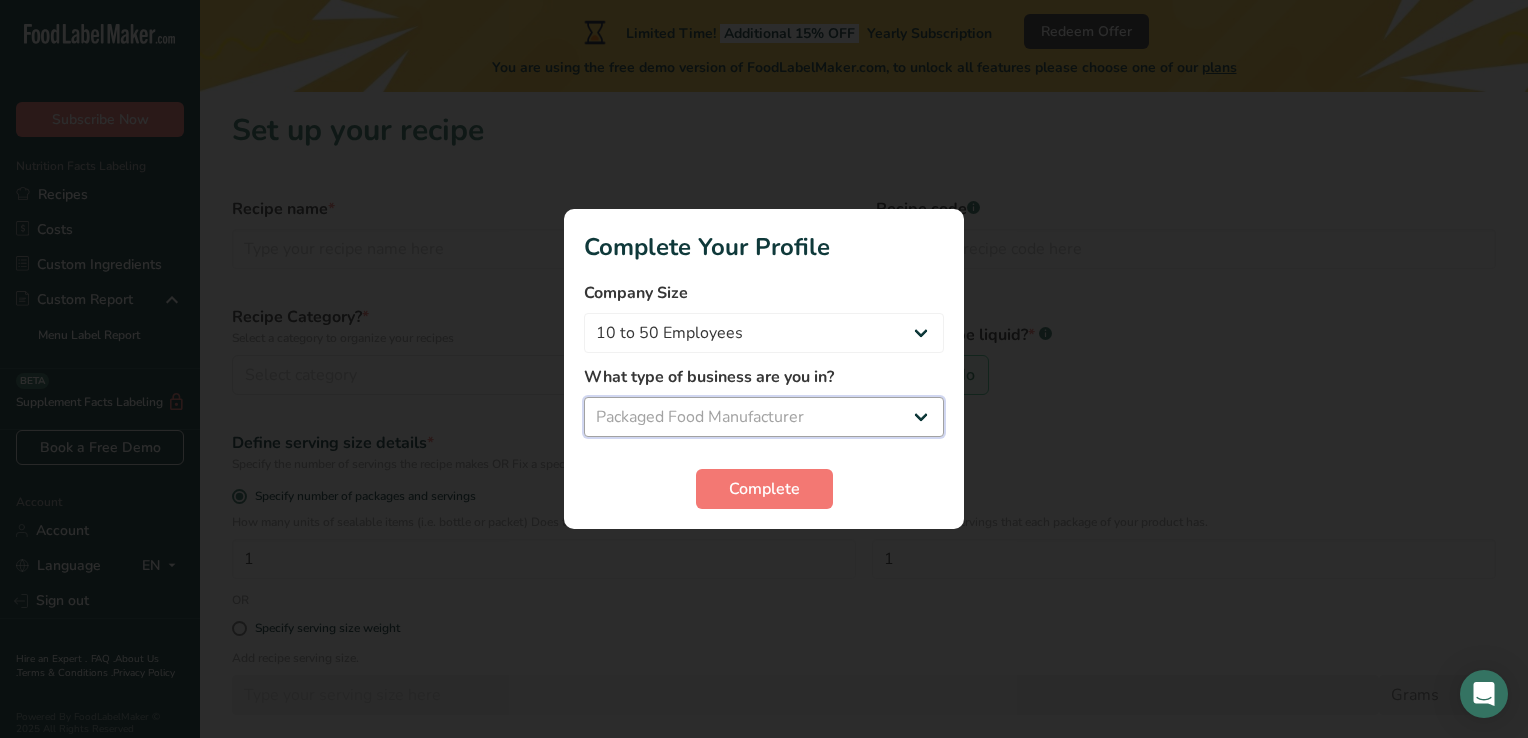 click on "Select business
Packaged Food Manufacturer
Restaurant & Cafe
Bakery
Meal Plans & Catering Company
Nutritionist
Food Blogger
Personal Trainer
Other" at bounding box center [764, 417] 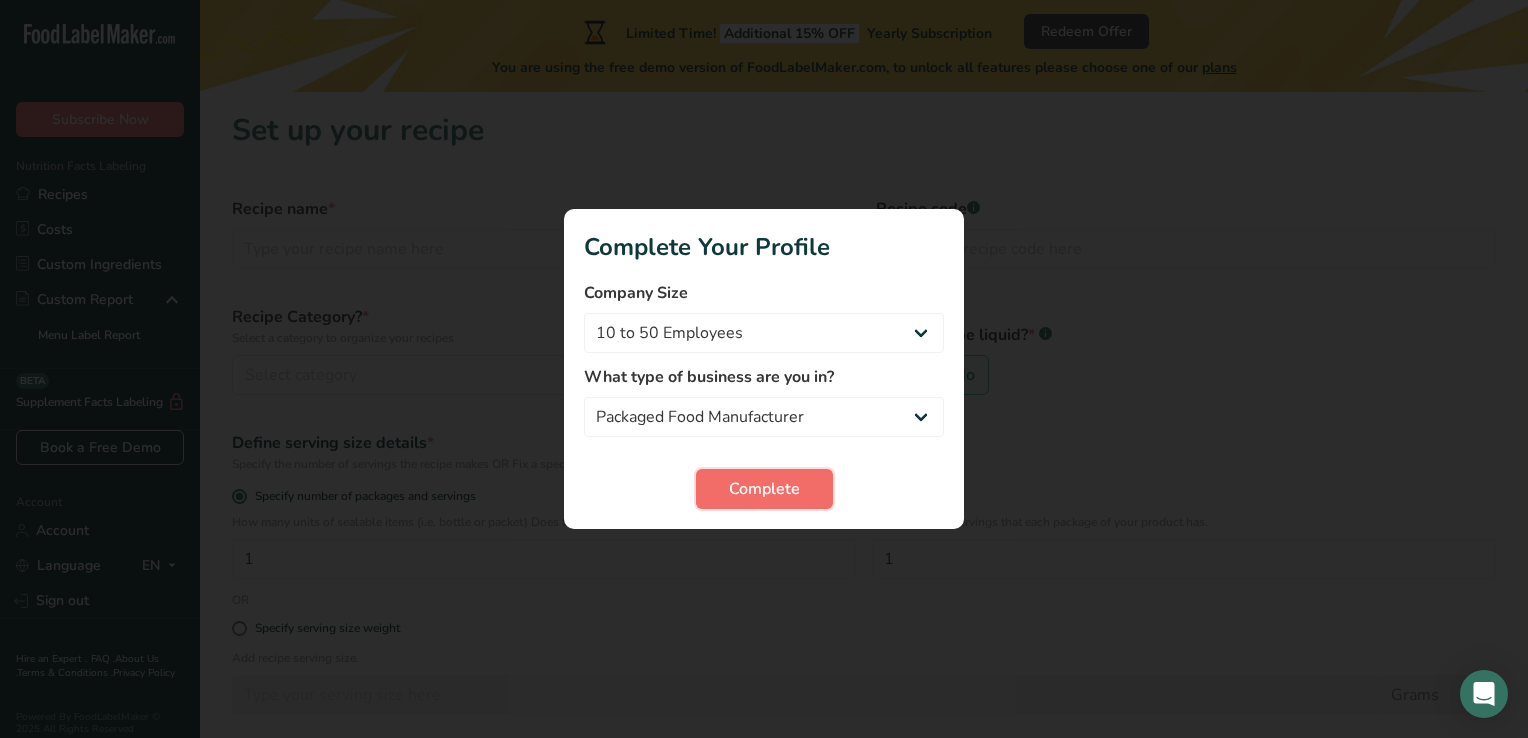 click on "Complete" at bounding box center [764, 489] 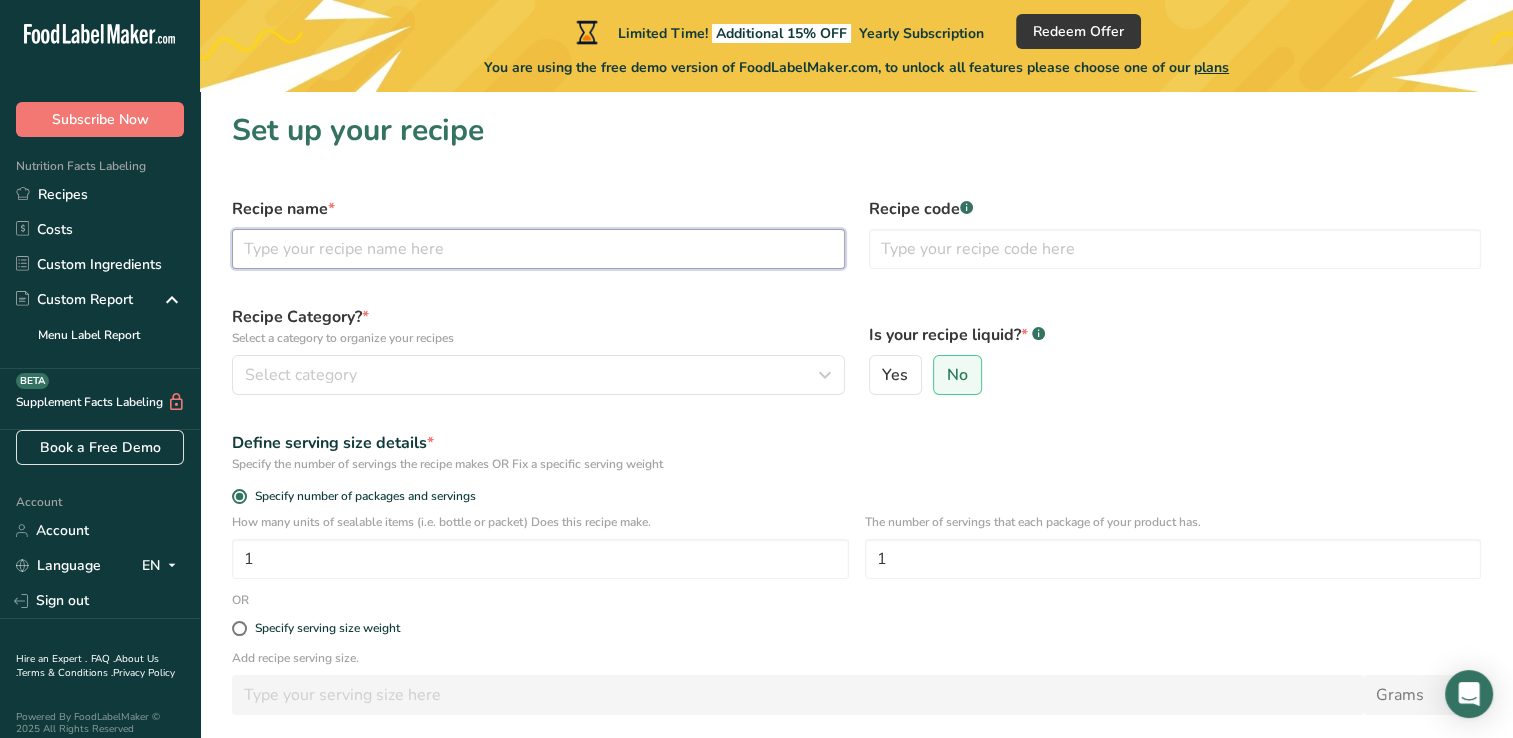 click at bounding box center [538, 249] 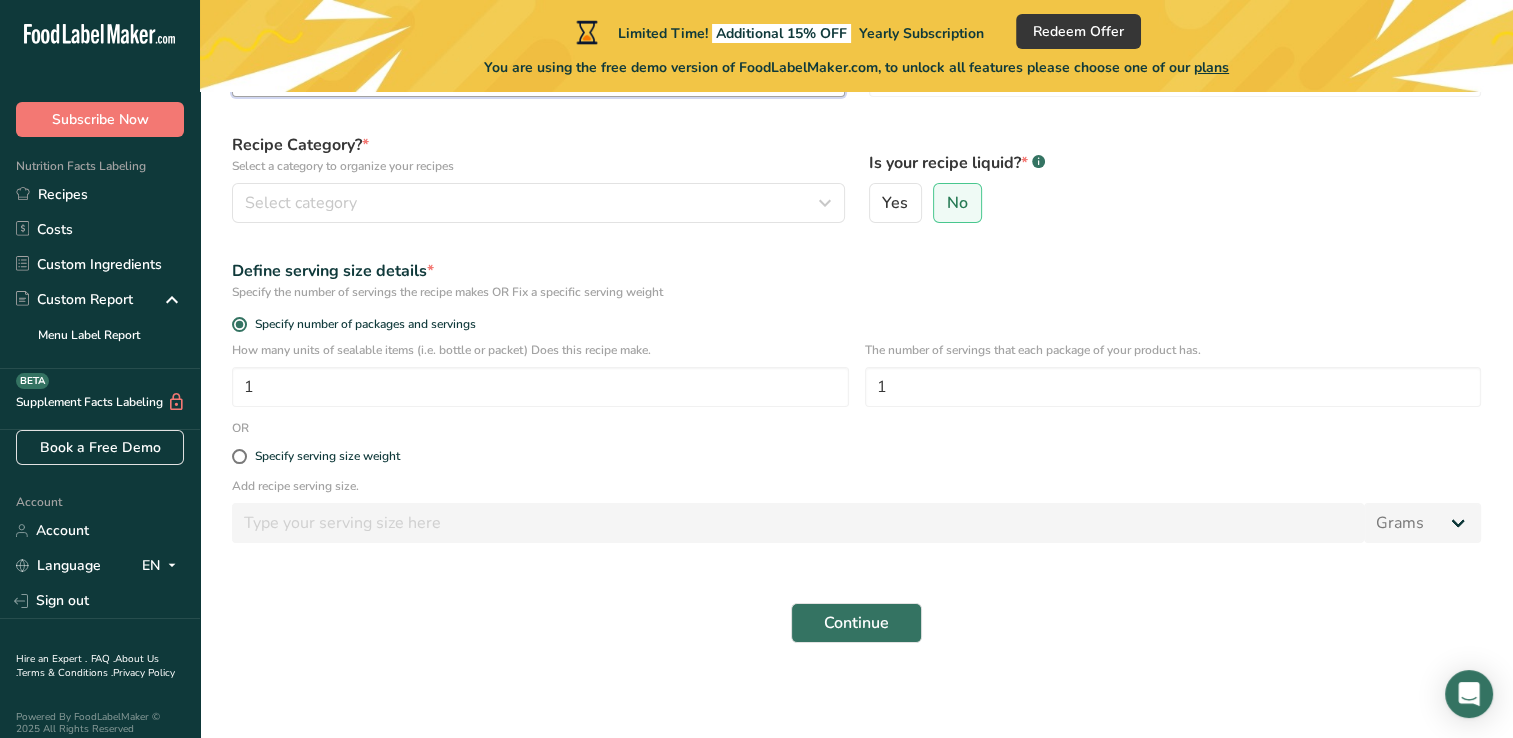 scroll, scrollTop: 0, scrollLeft: 0, axis: both 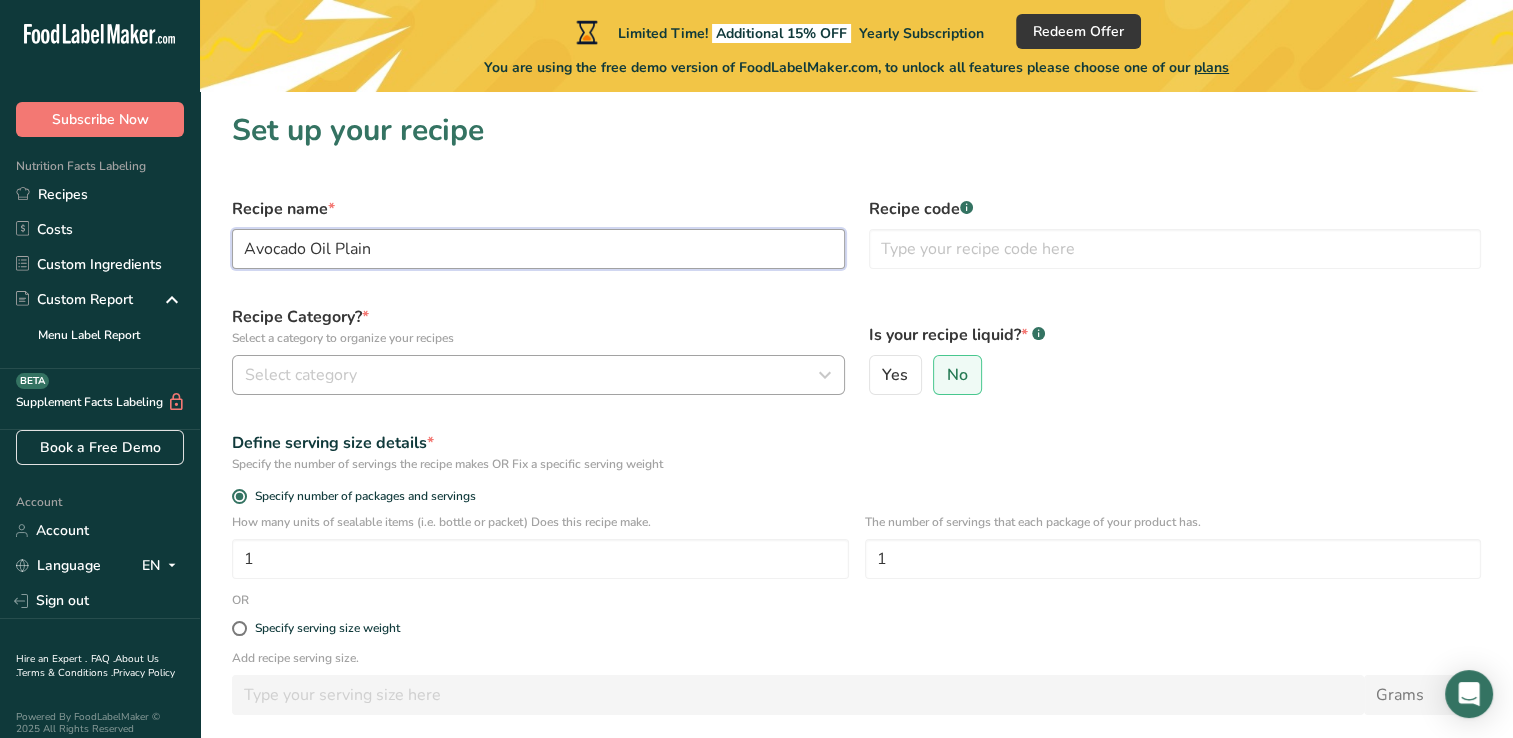 type on "Avocado Oil Plain" 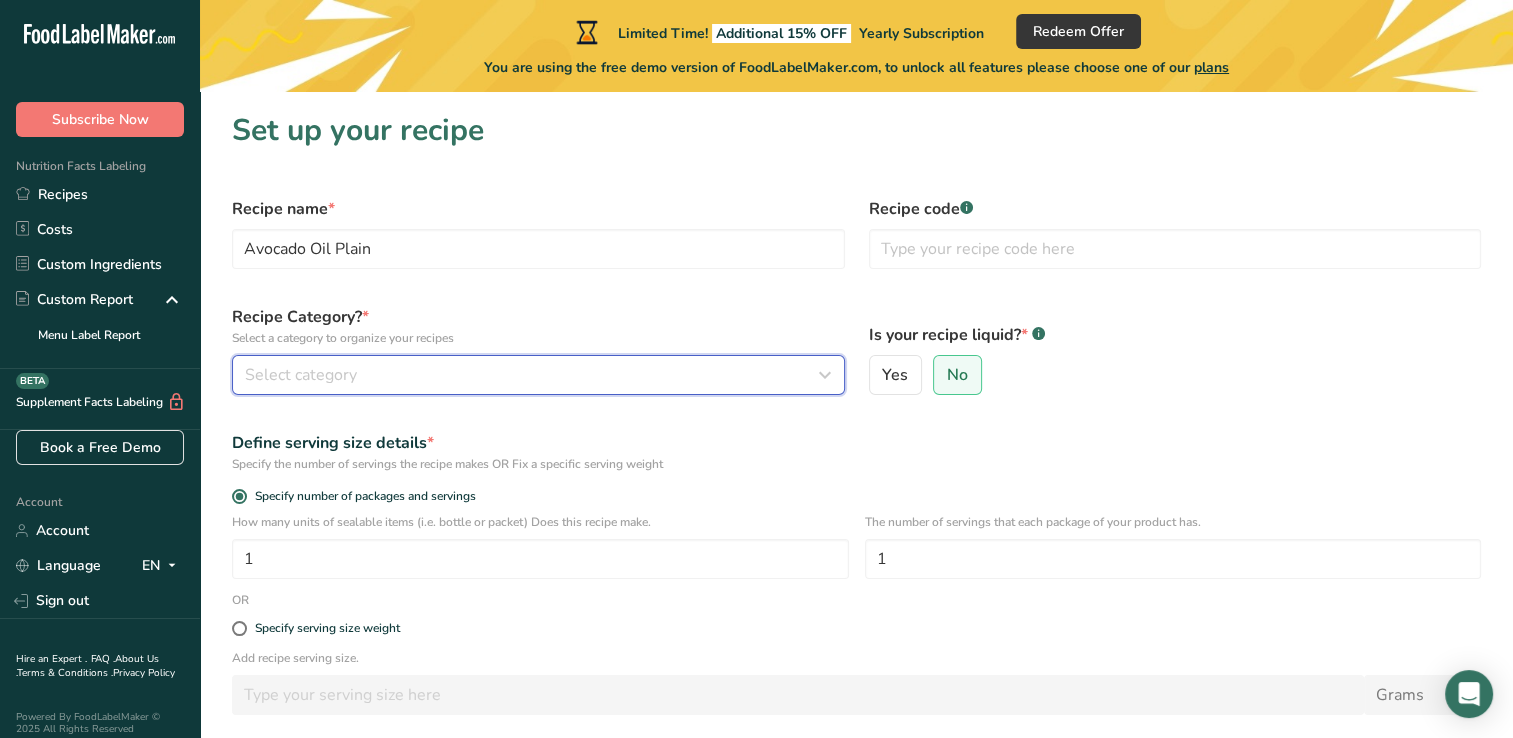 click on "Select category" at bounding box center (301, 375) 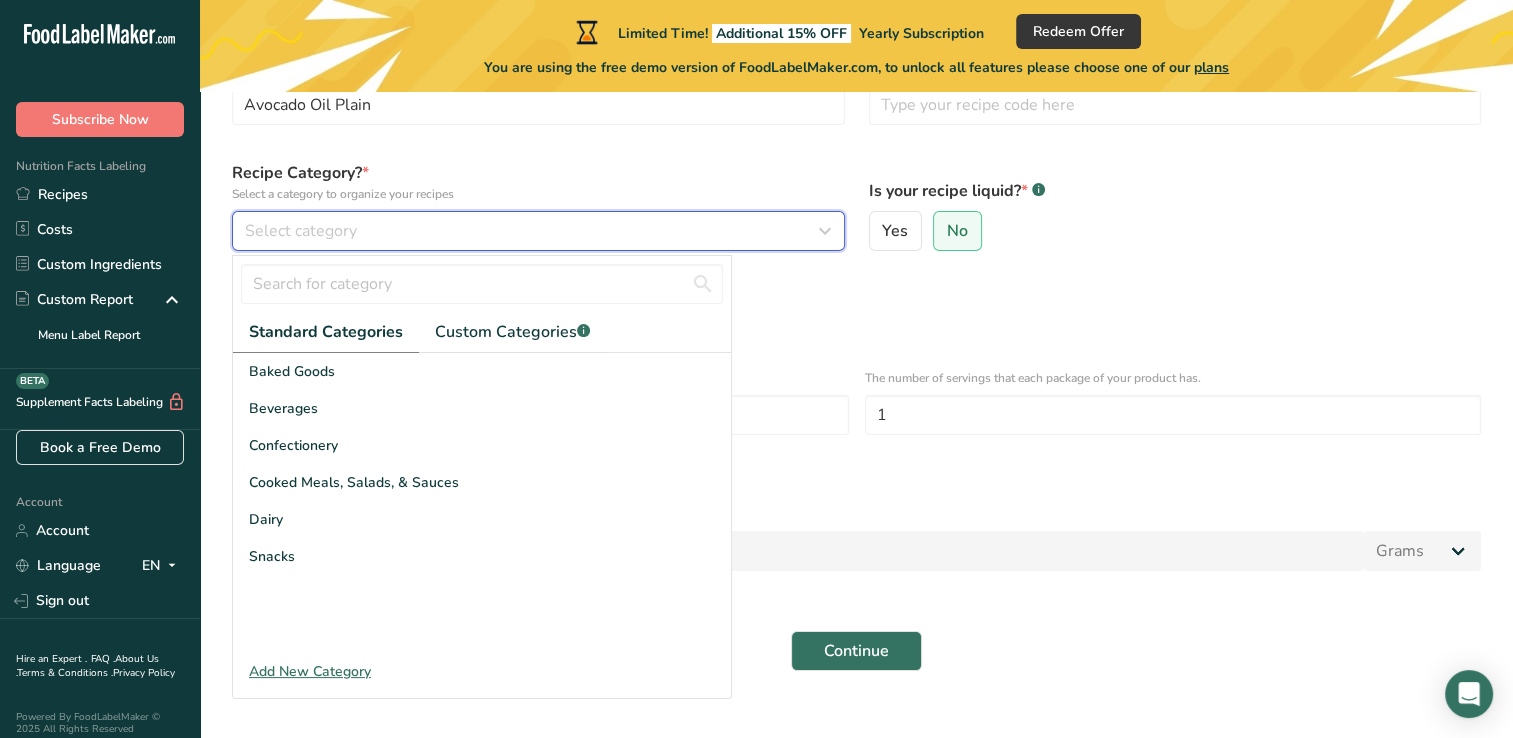 scroll, scrollTop: 172, scrollLeft: 0, axis: vertical 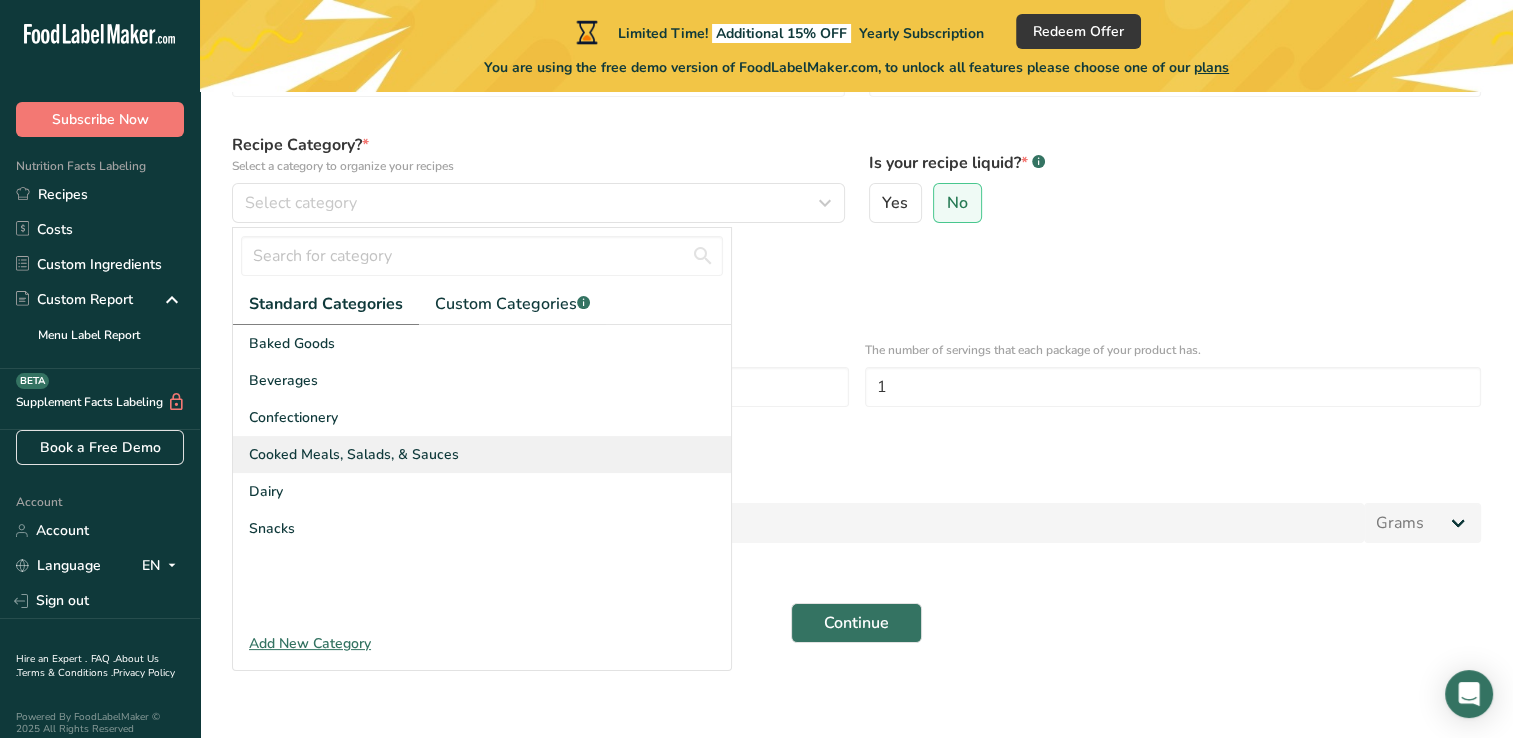 click on "Cooked Meals, Salads, & Sauces" at bounding box center (354, 454) 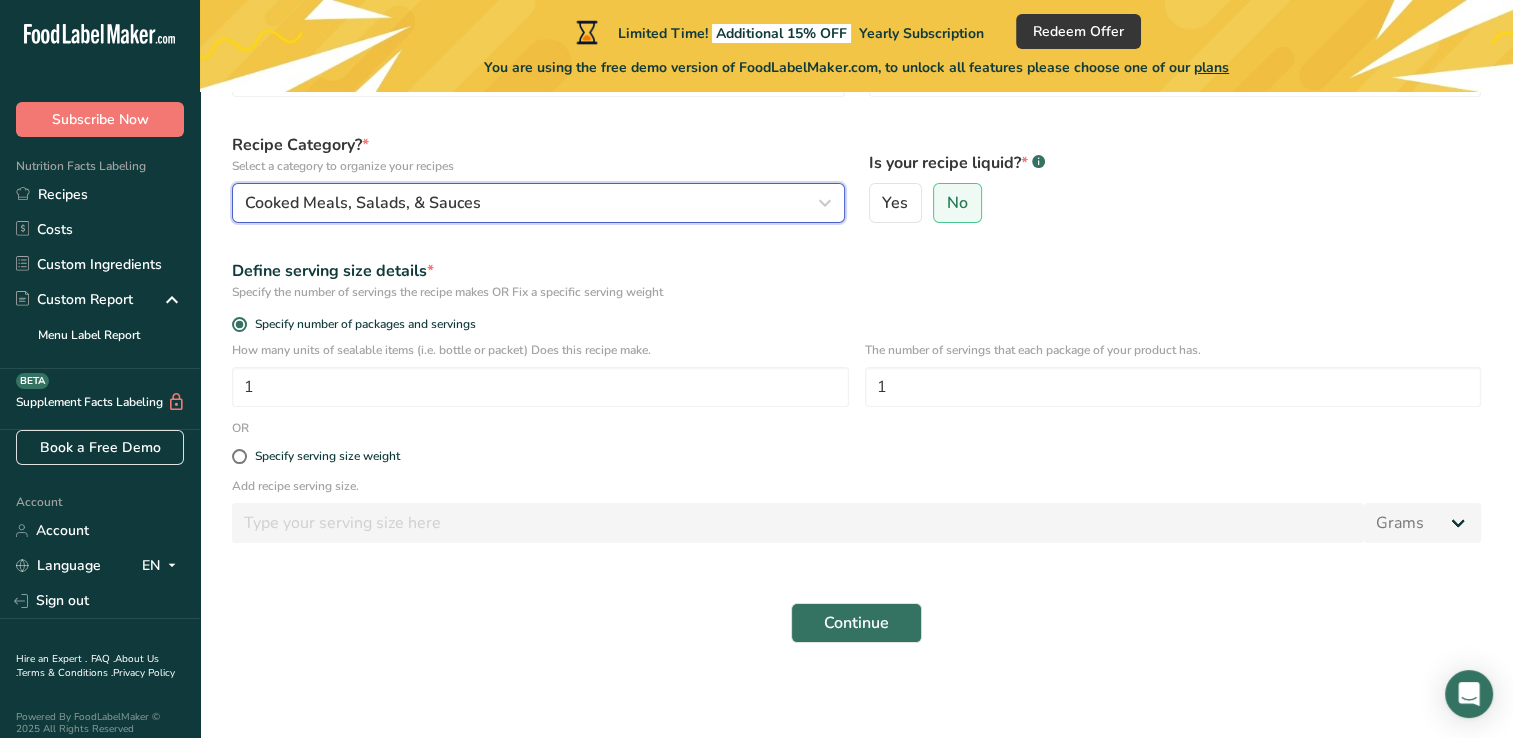 click on "Cooked Meals, Salads, & Sauces" at bounding box center [532, 203] 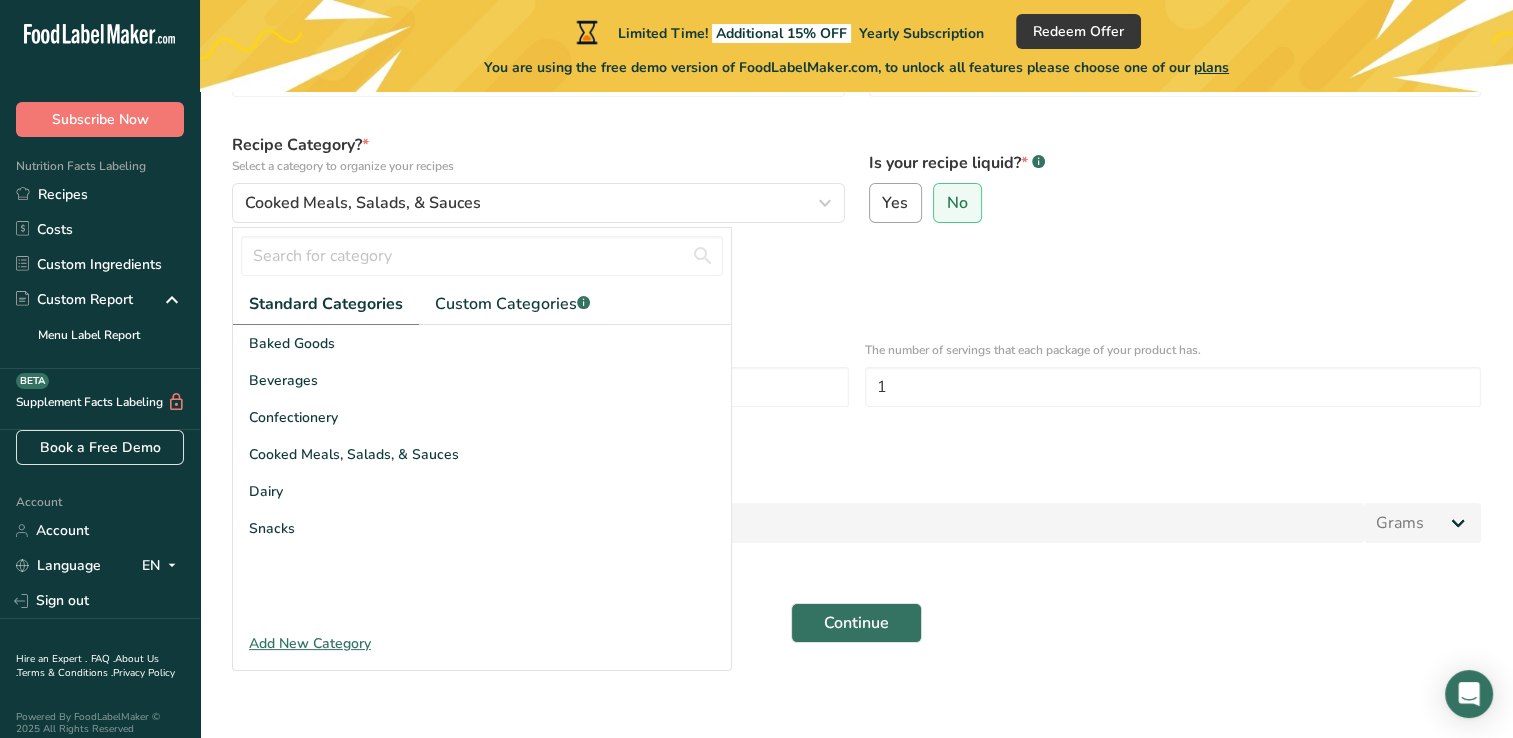 click on "Yes" at bounding box center [896, 203] 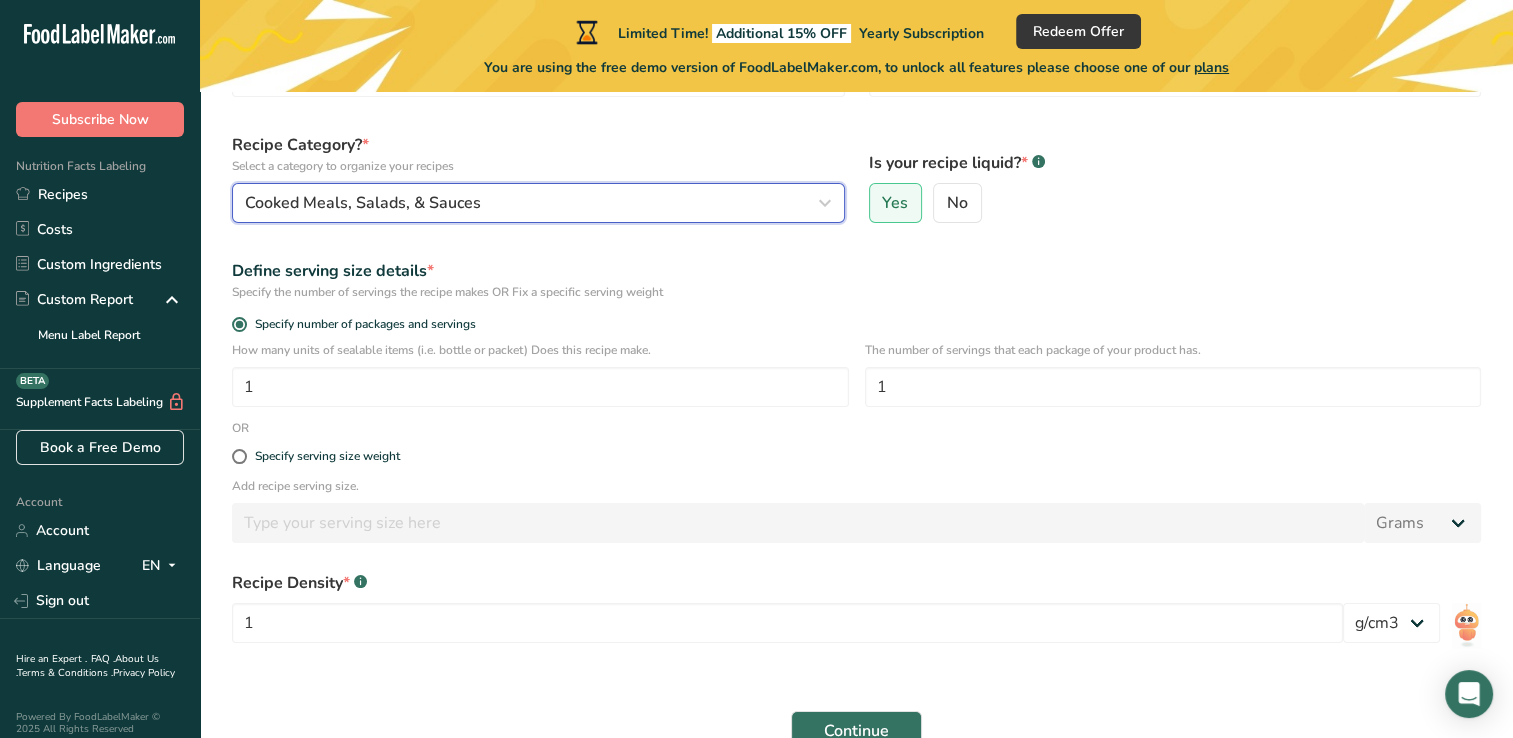click on "Cooked Meals, Salads, & Sauces" at bounding box center (532, 203) 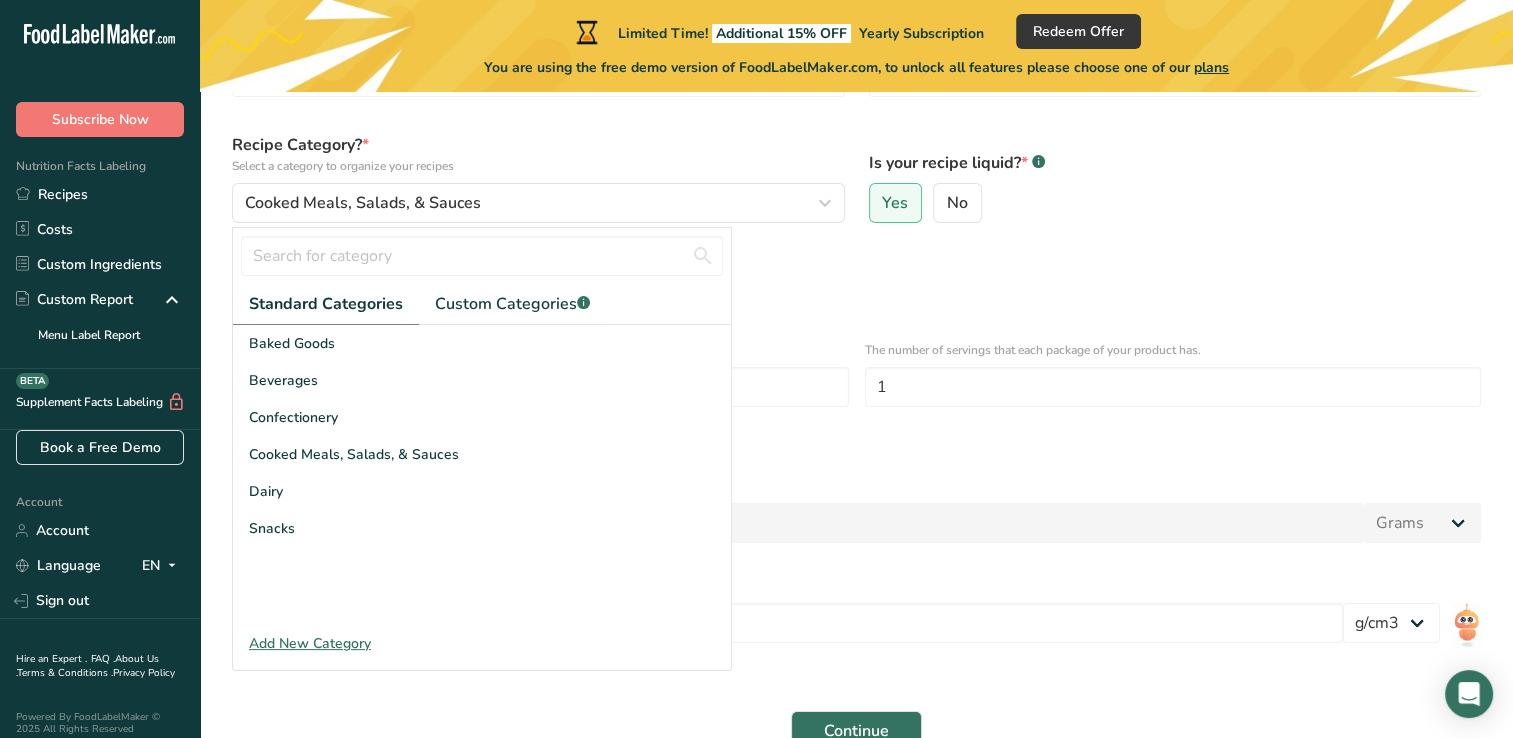 click on "Standard Categories
Custom Categories
.a-a{fill:#347362;}.b-a{fill:#fff;}
Baked Goods
Beverages
Confectionery
Cooked Meals, Salads, & Sauces
Dairy
Snacks
Add New Category" at bounding box center (482, 441) 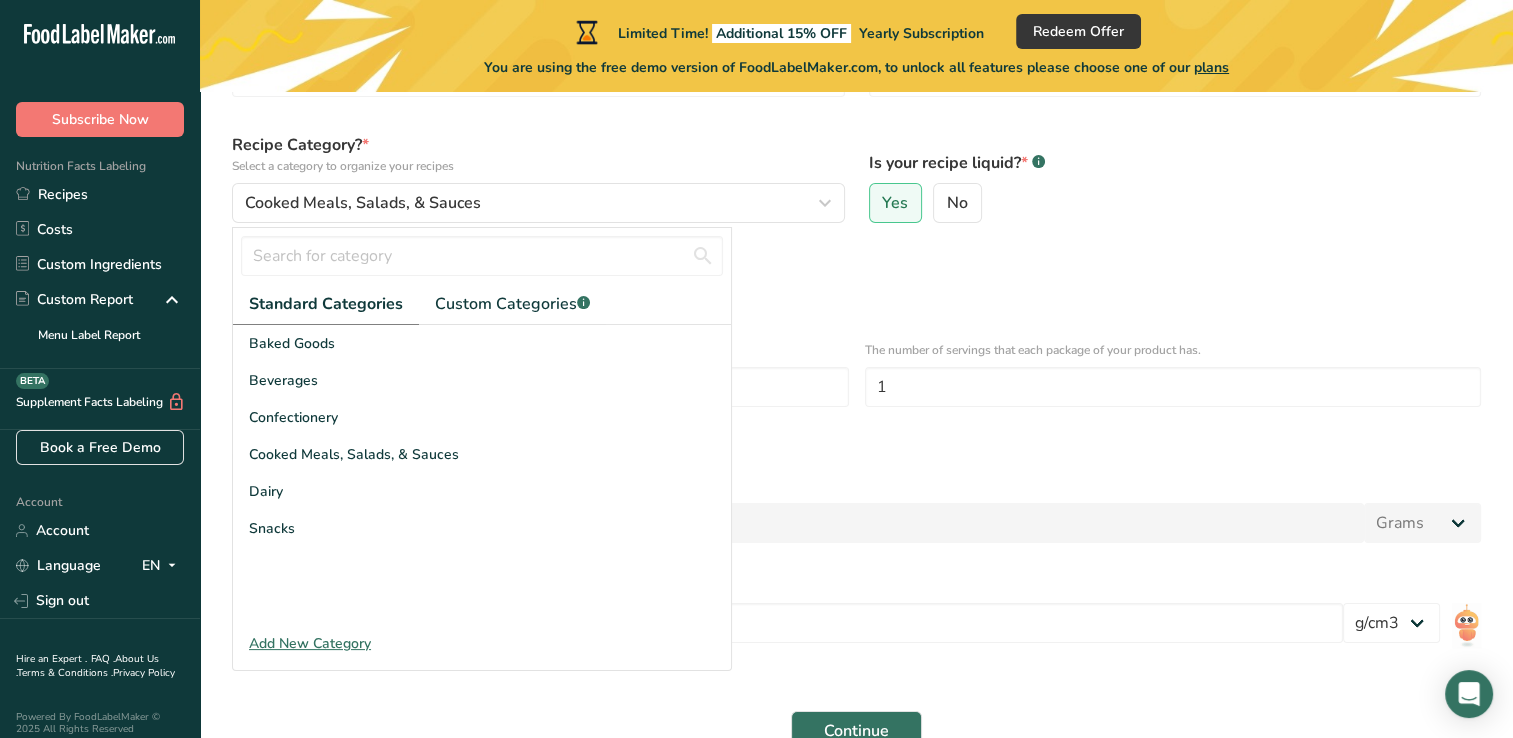 click on "Add New Category" at bounding box center (482, 643) 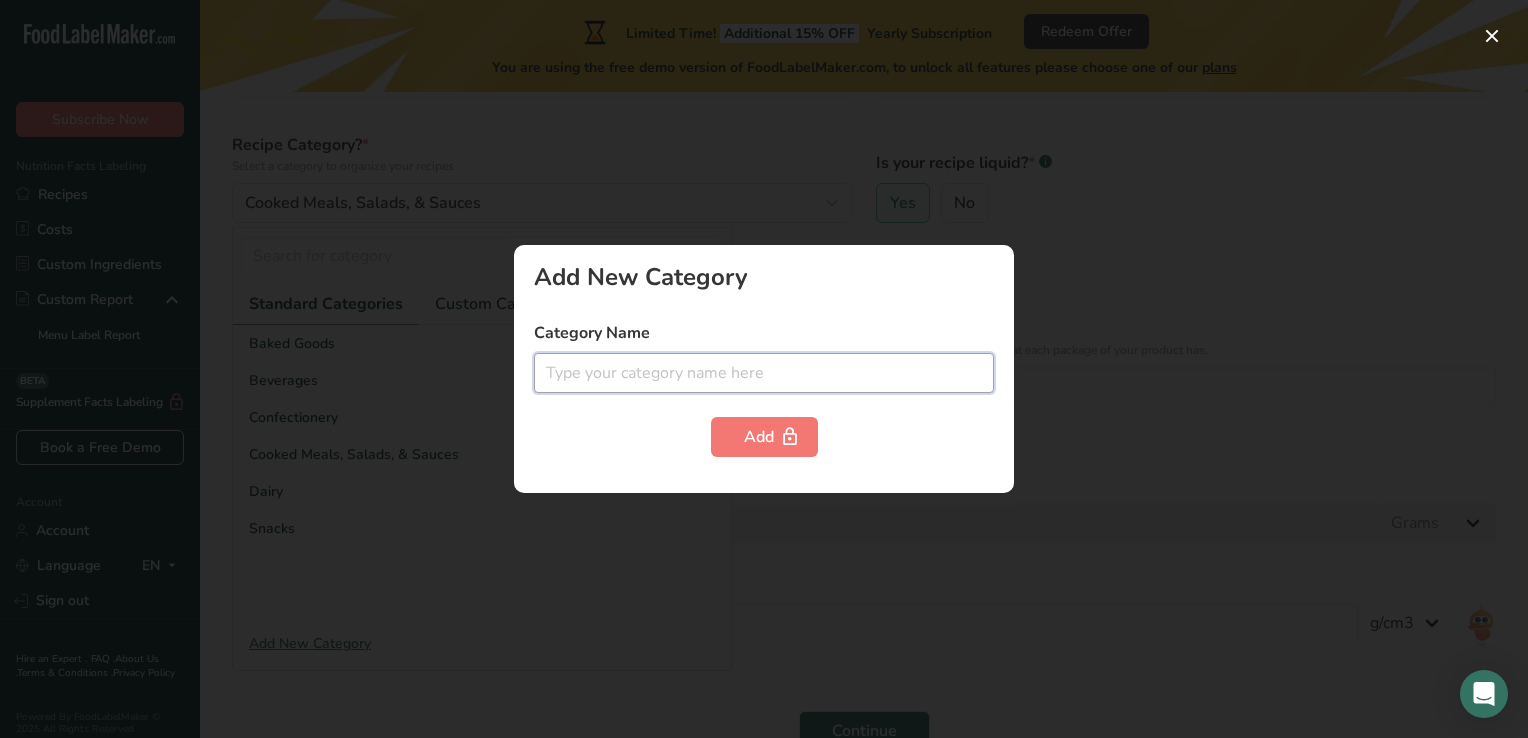 click at bounding box center (764, 373) 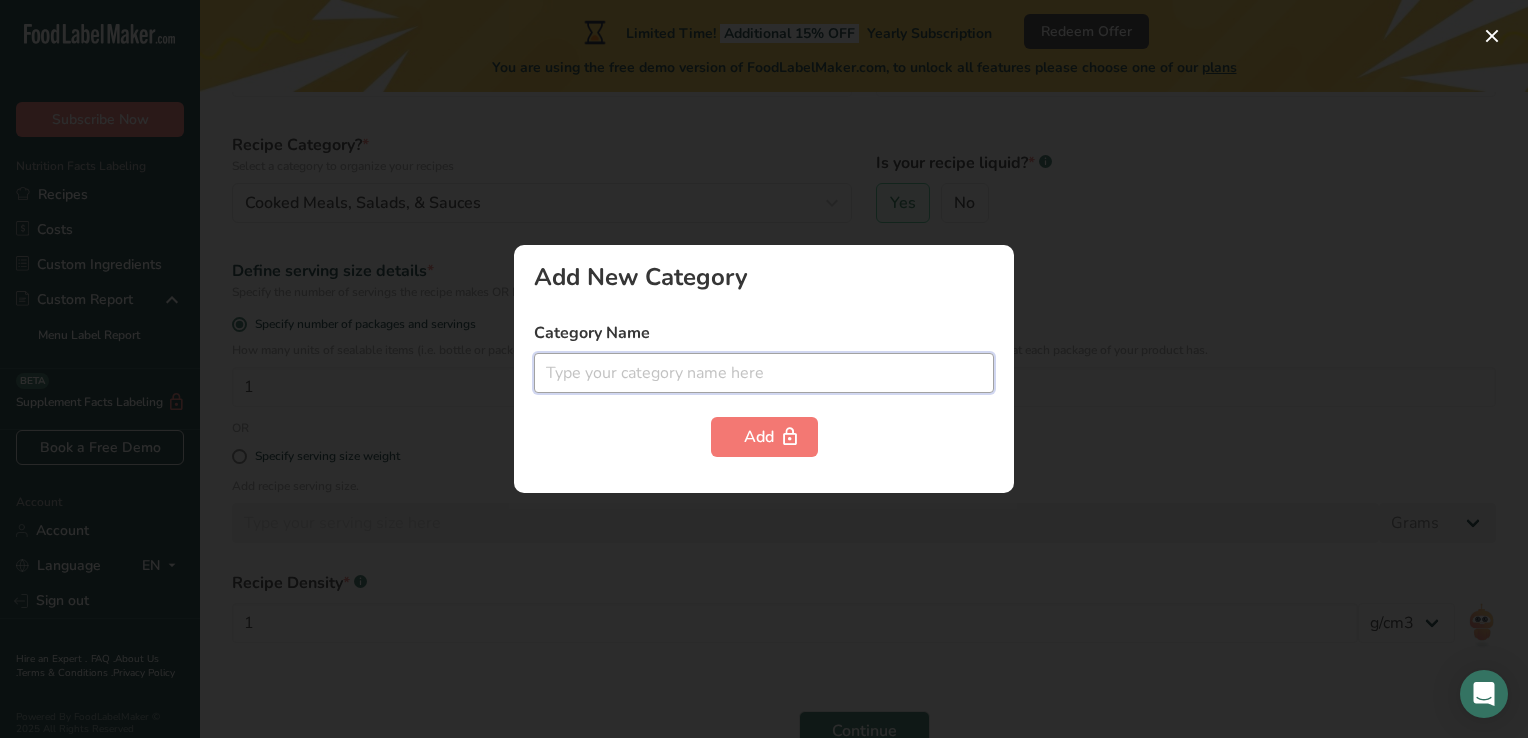 type on "A" 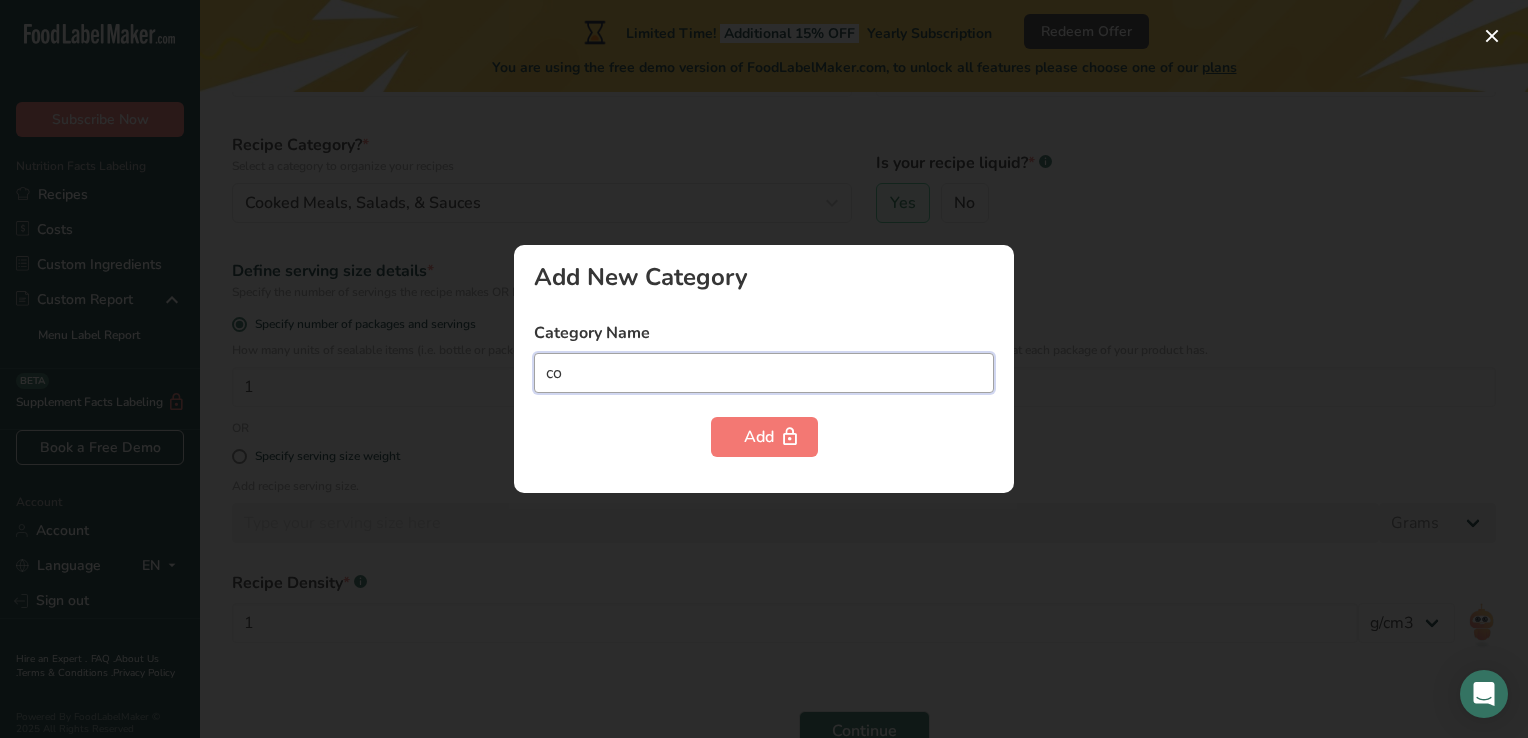 type on "c" 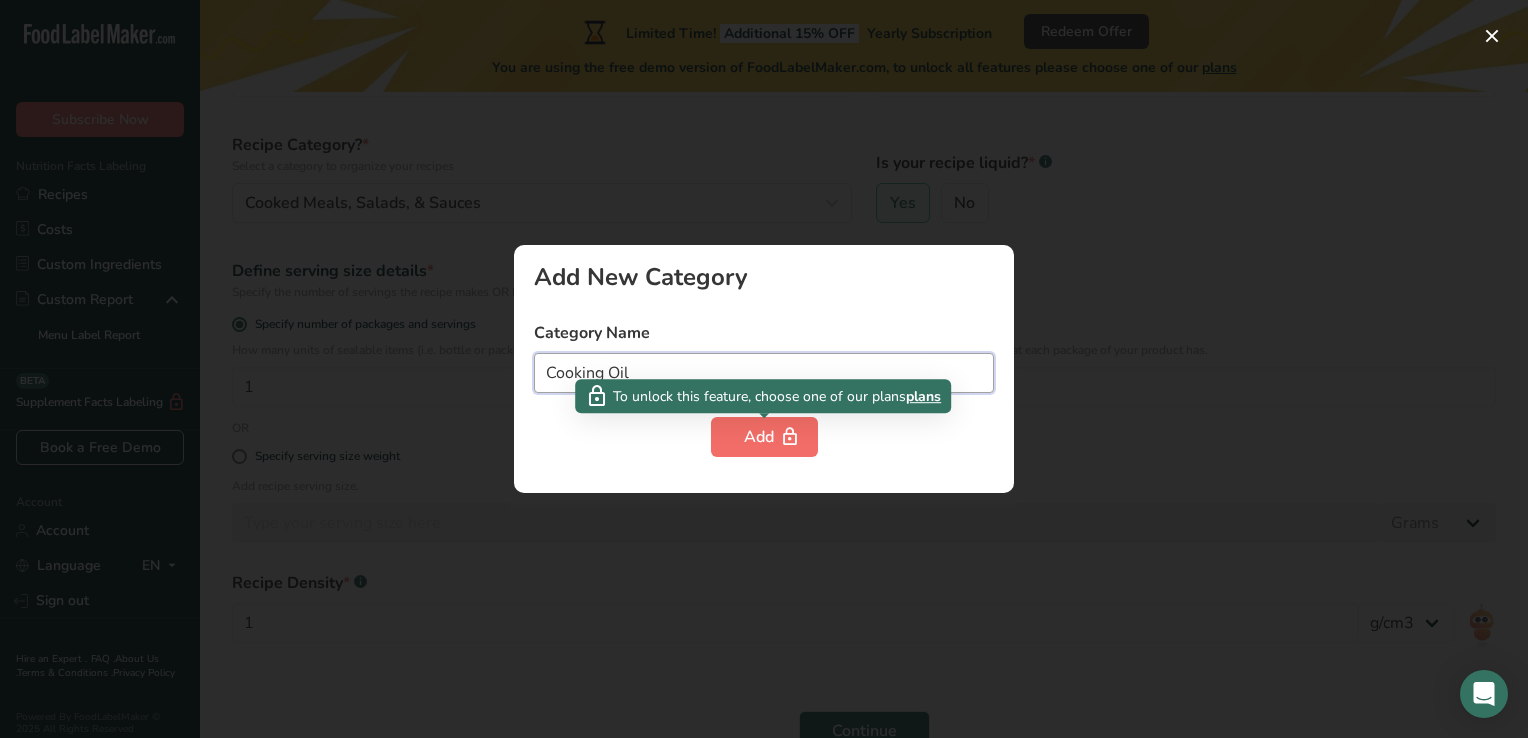 type on "Cooking Oil" 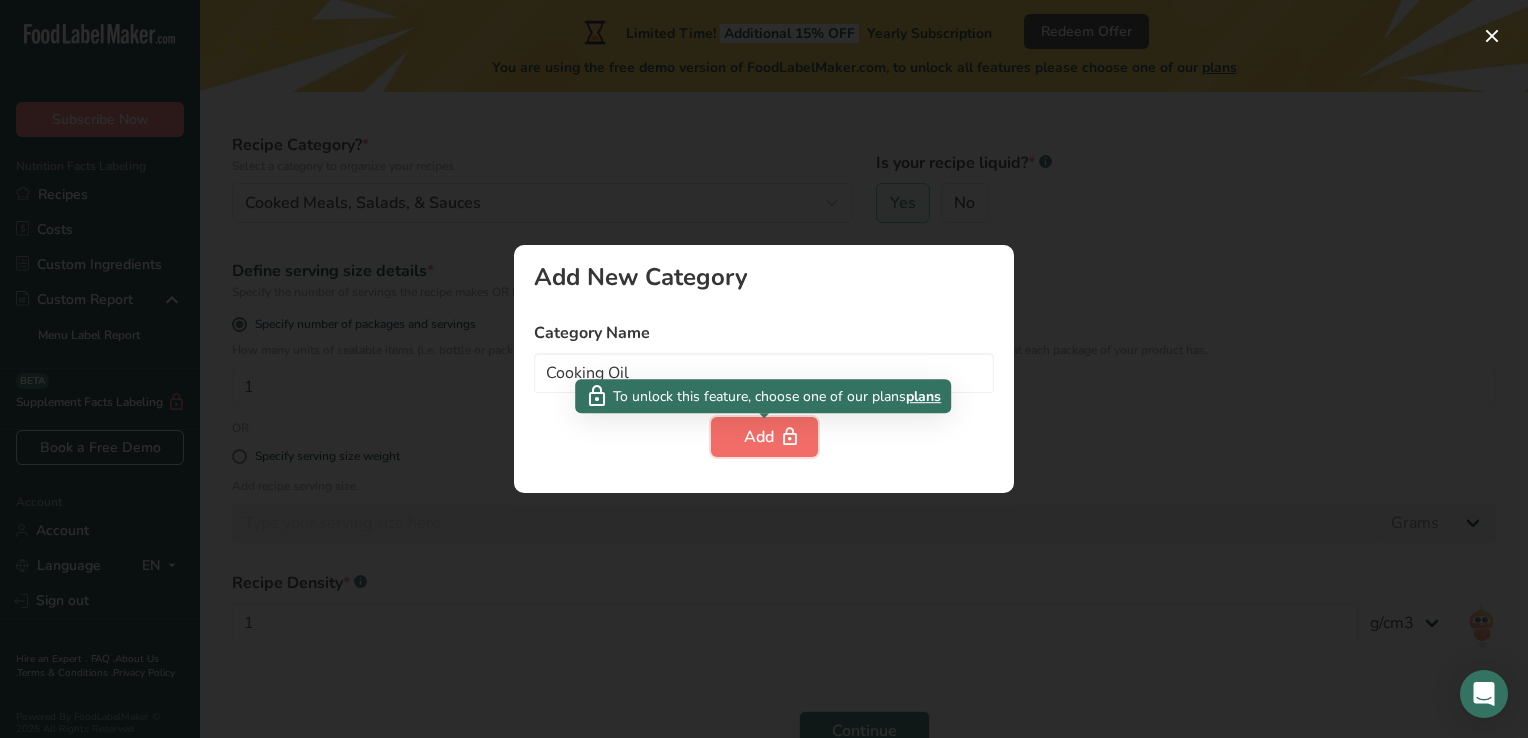 click on "Add" at bounding box center (764, 437) 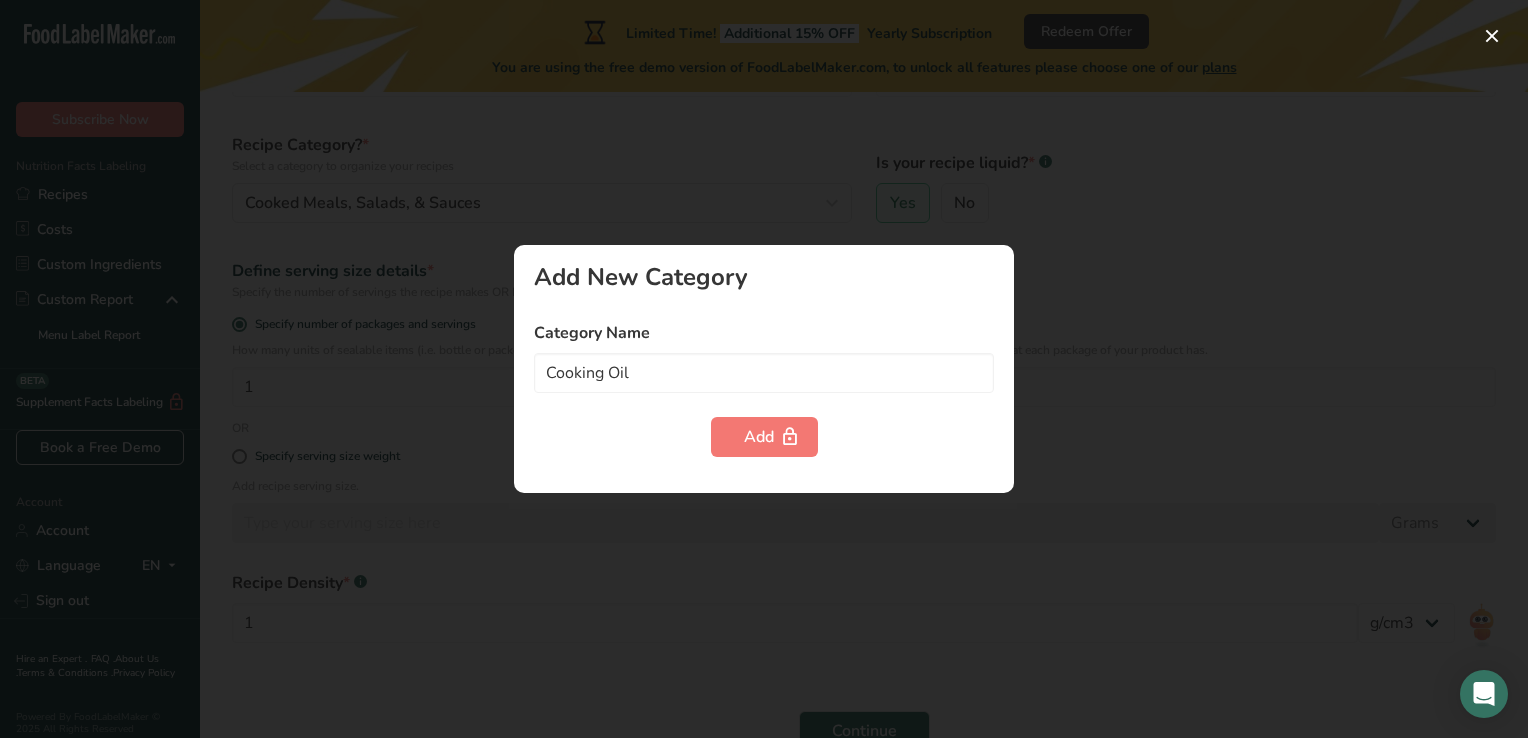 click at bounding box center (764, 369) 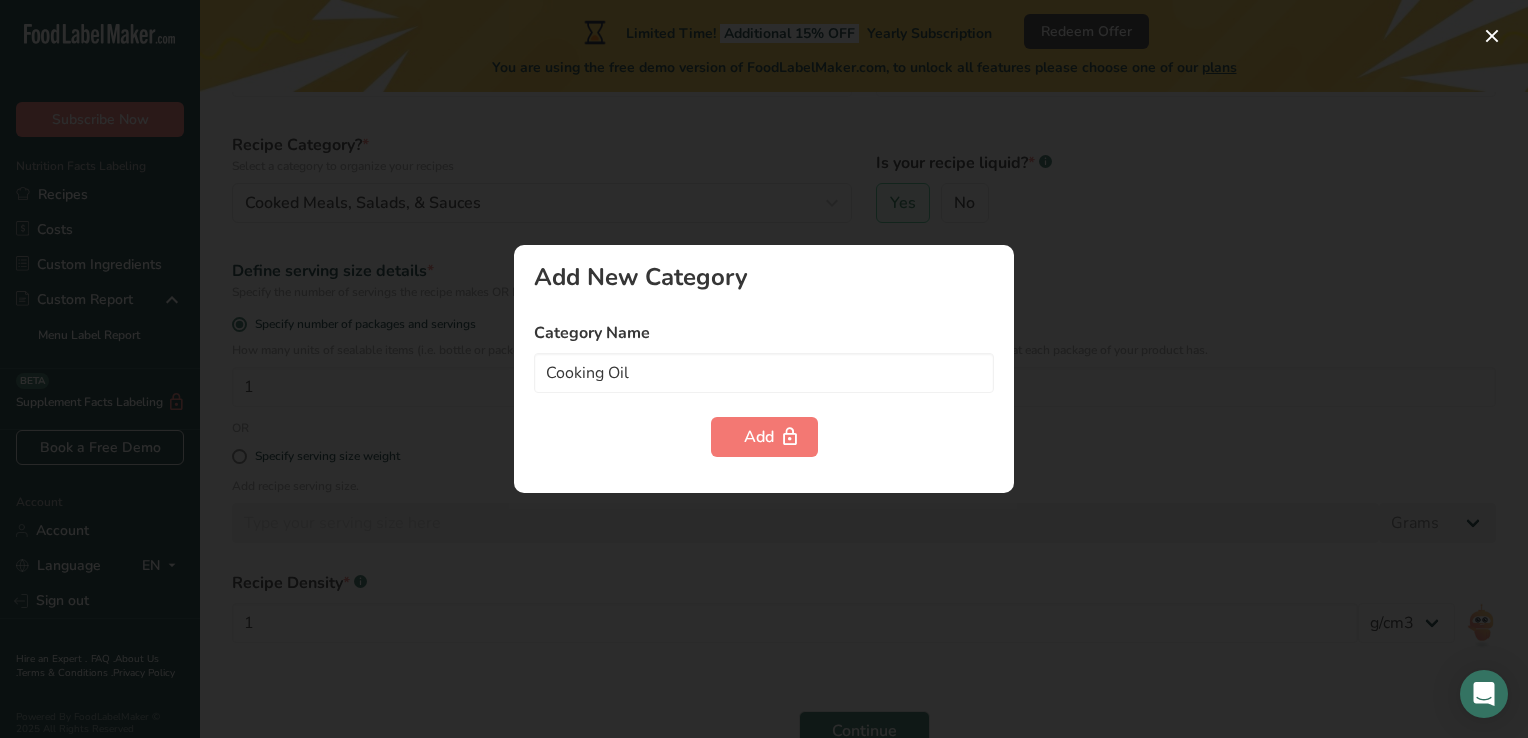 type 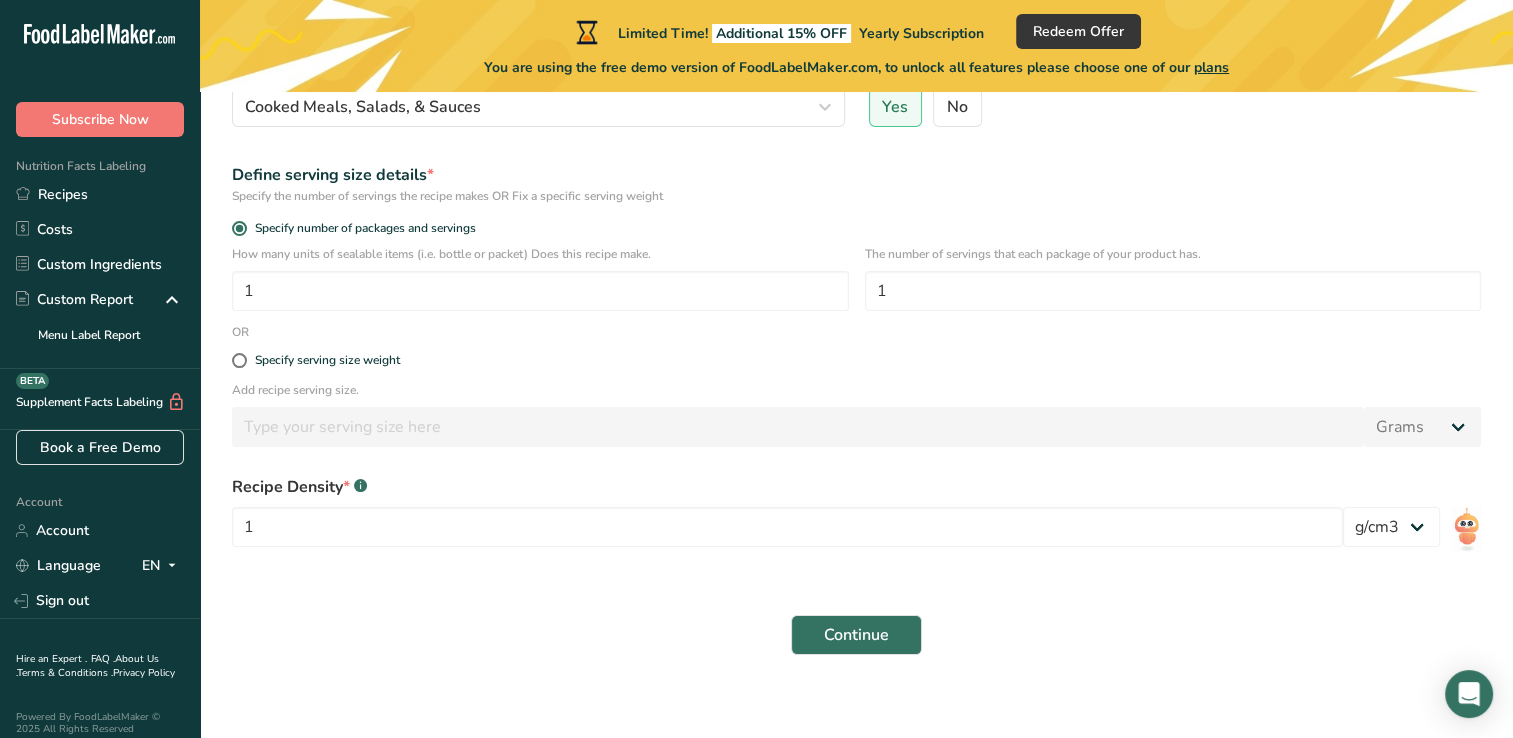 scroll, scrollTop: 272, scrollLeft: 0, axis: vertical 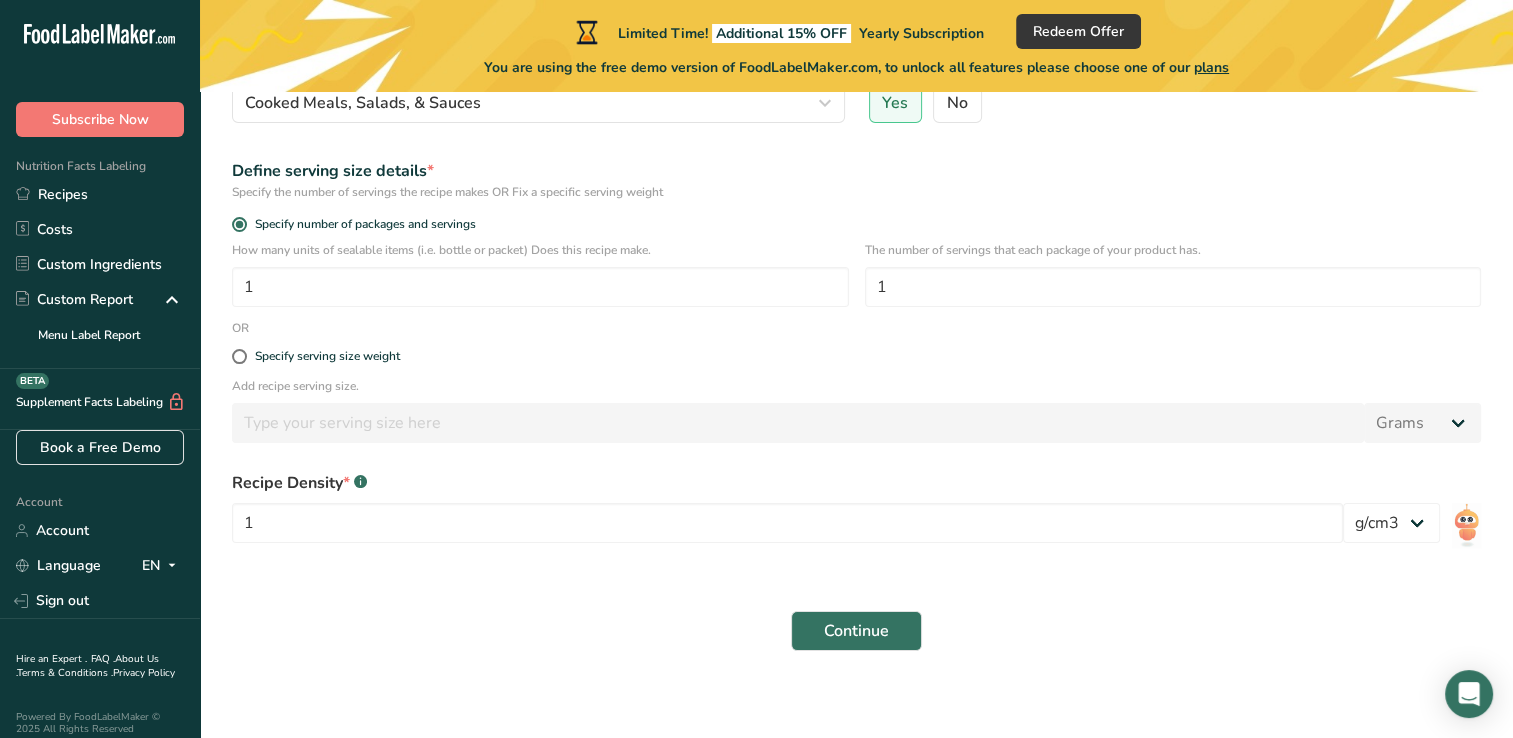 click on "Recipe name *   Avocado Oil Plain
Recipe code
.a-a{fill:#347362;}.b-a{fill:#fff;}
Recipe Category? *
Select a category to organize your recipes
Cooked Meals, Salads, & Sauces
Standard Categories
Custom Categories
.a-a{fill:#347362;}.b-a{fill:#fff;}
Baked Goods
Beverages
Confectionery
Cooked Meals, Salads, & Sauces
Dairy
Snacks
Add New Category
Is your recipe liquid? *   .a-a{fill:#347362;}.b-a{fill:#fff;}           Yes   No
Define serving size details *
Specify the number of servings the recipe makes OR Fix a specific serving weight
Specify number of packages and servings
1     1" at bounding box center [856, 288] 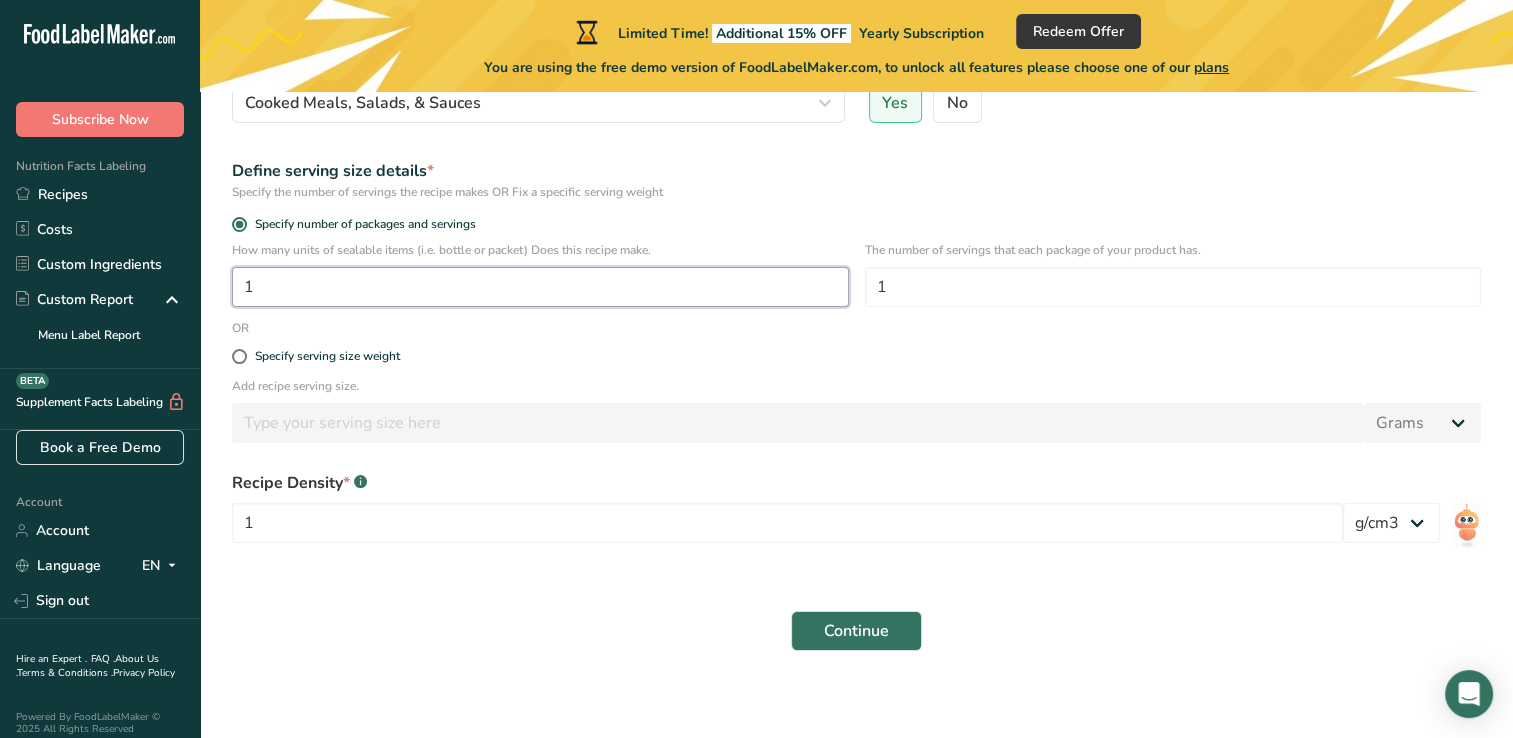 click on "1" at bounding box center [540, 287] 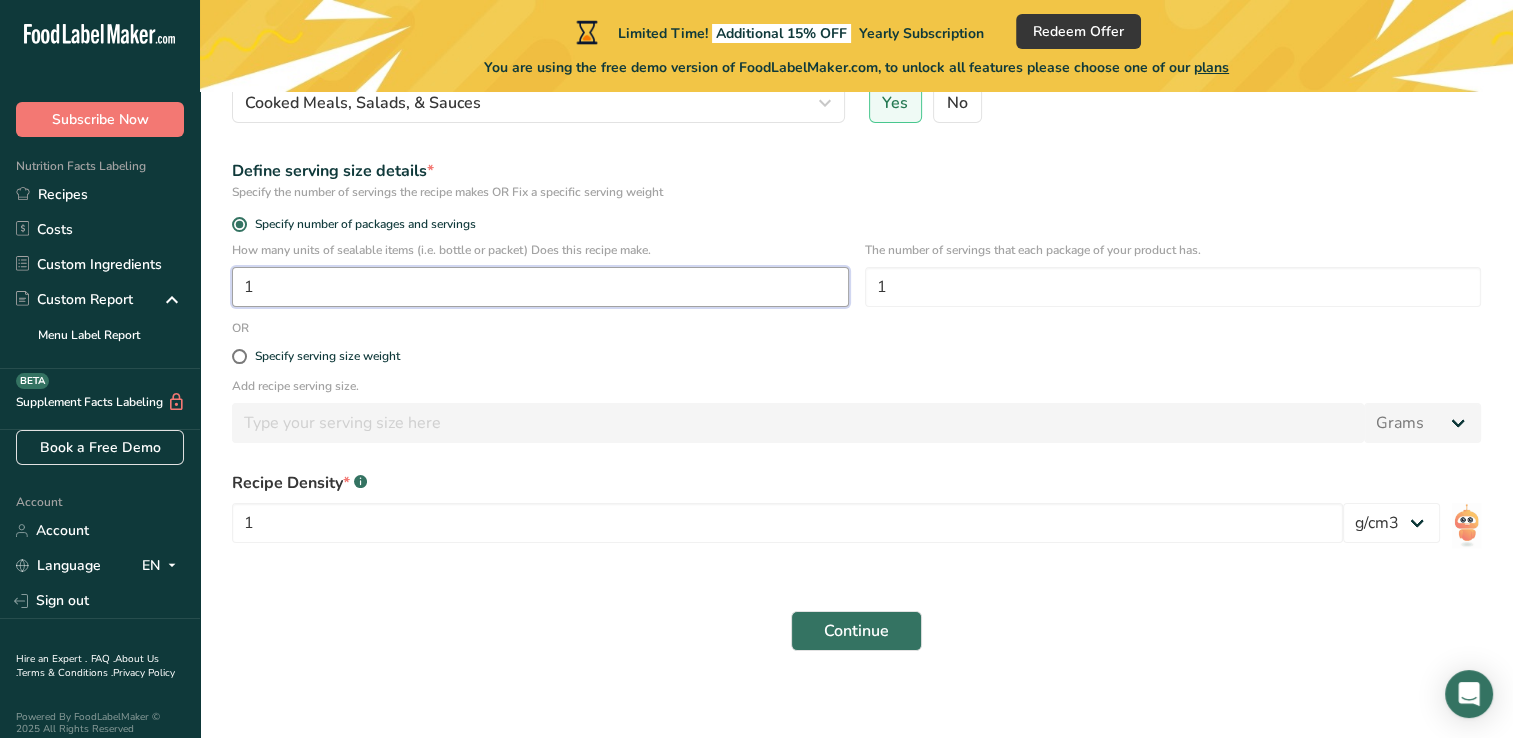 click on "1" at bounding box center (540, 287) 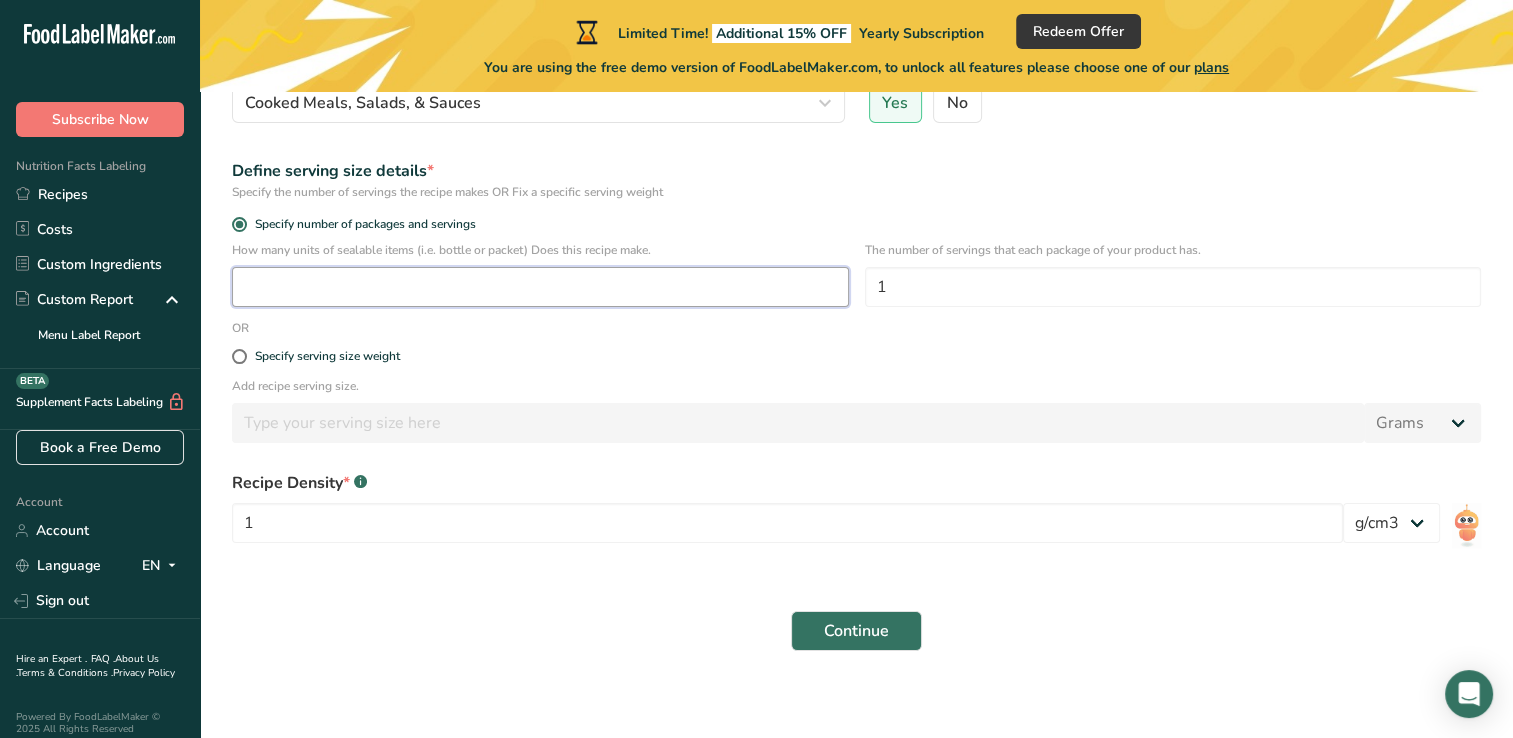 type on "1" 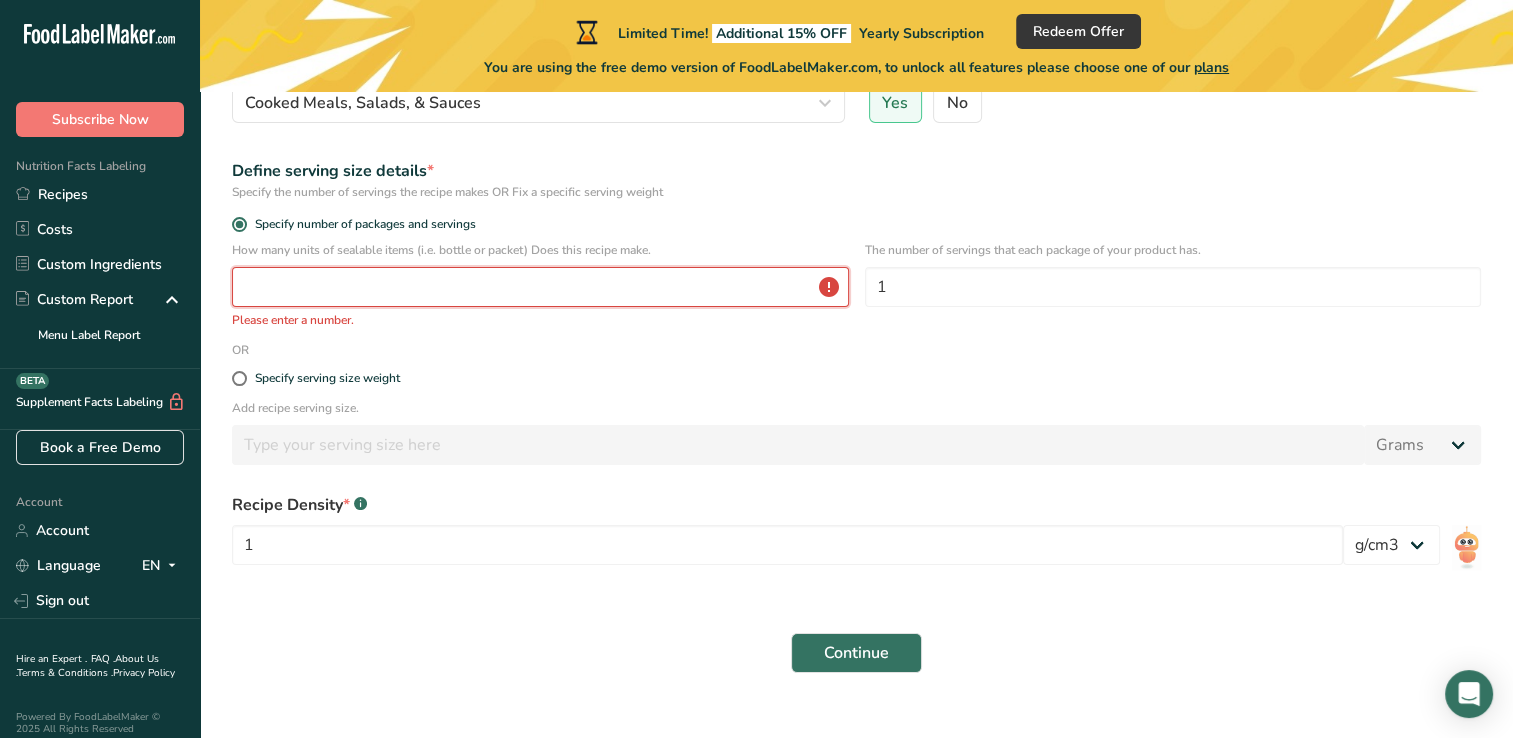 type on "1" 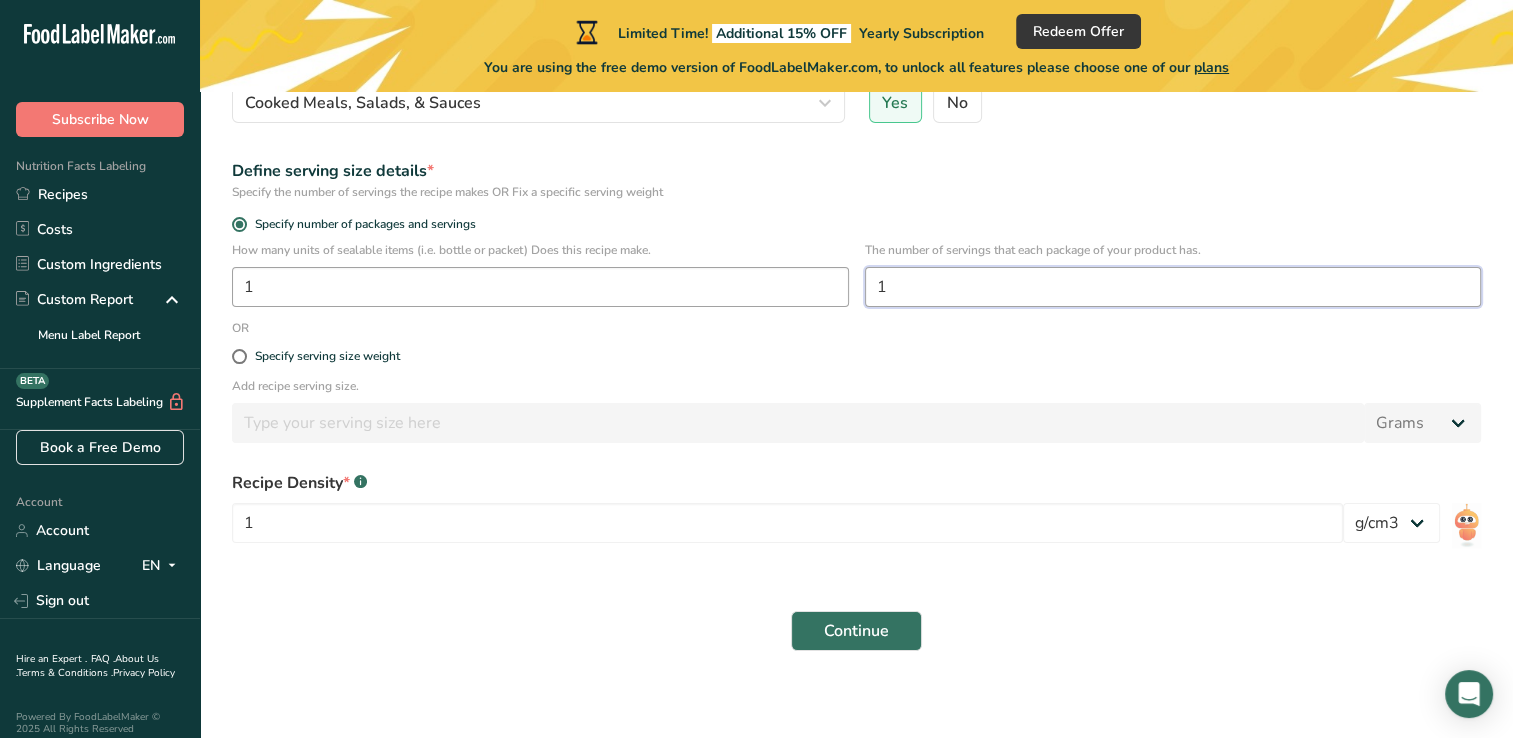 drag, startPoint x: 959, startPoint y: 287, endPoint x: 776, endPoint y: 292, distance: 183.0683 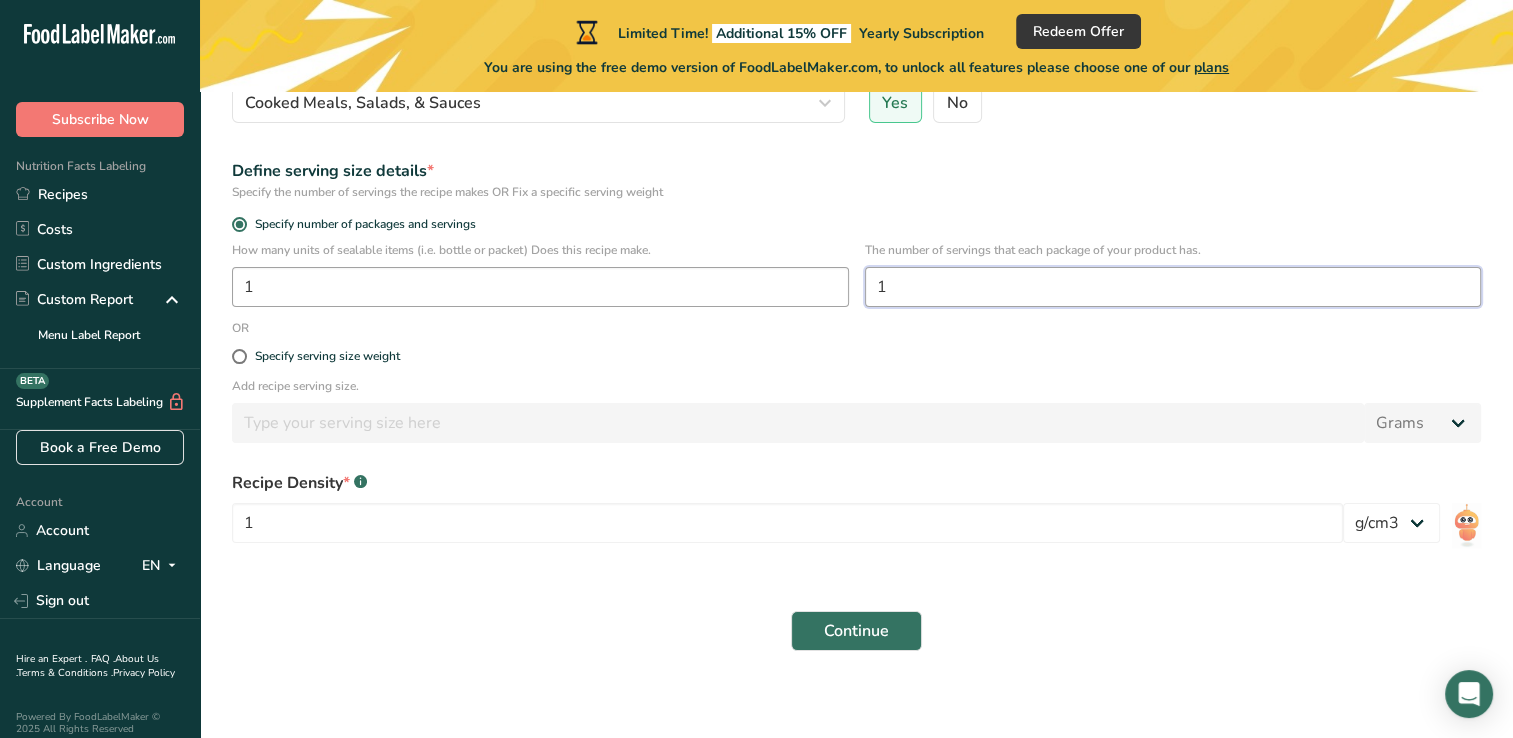 click on "How many units of sealable items (i.e. bottle or packet) Does this recipe make.
1
The number of servings that each package of your product has.
1" at bounding box center [856, 280] 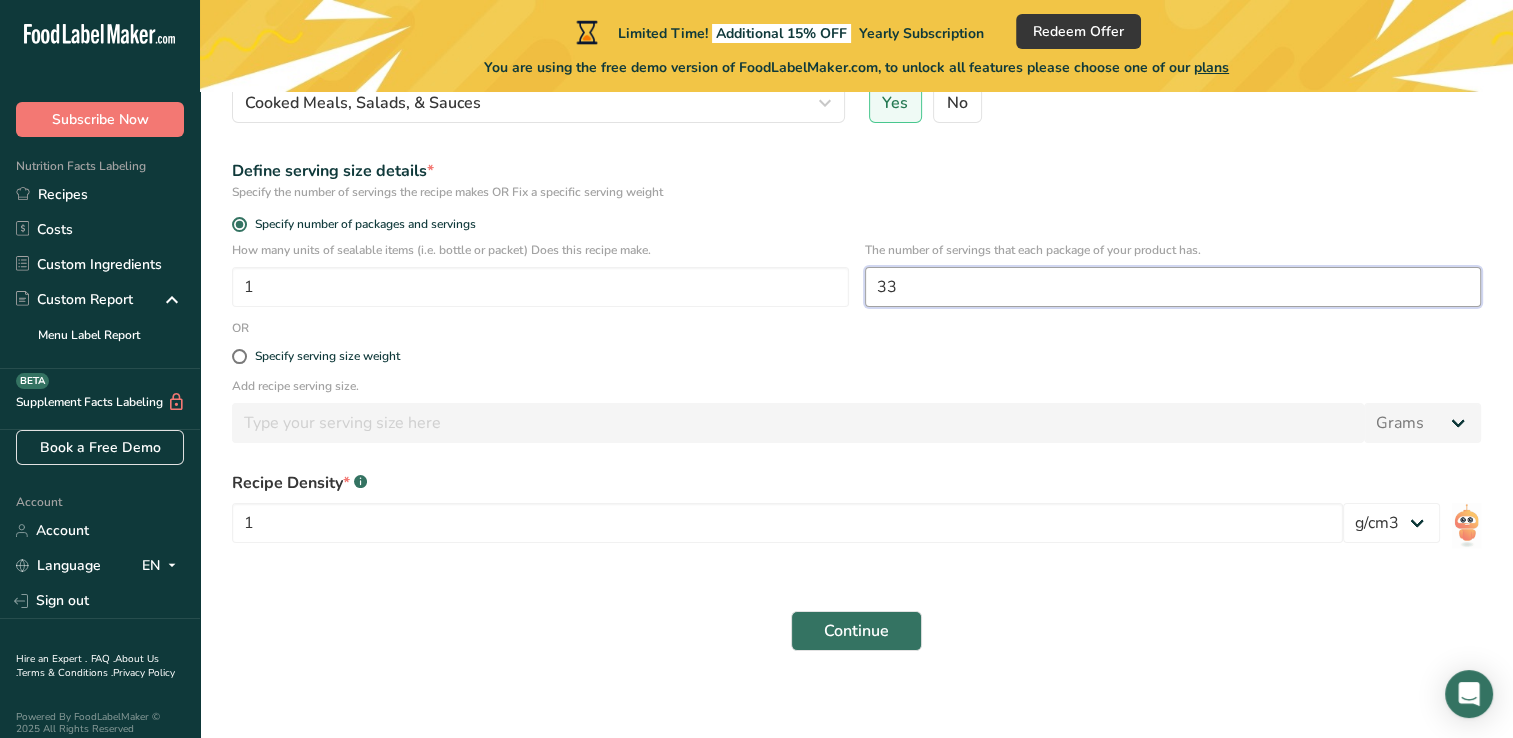type on "33" 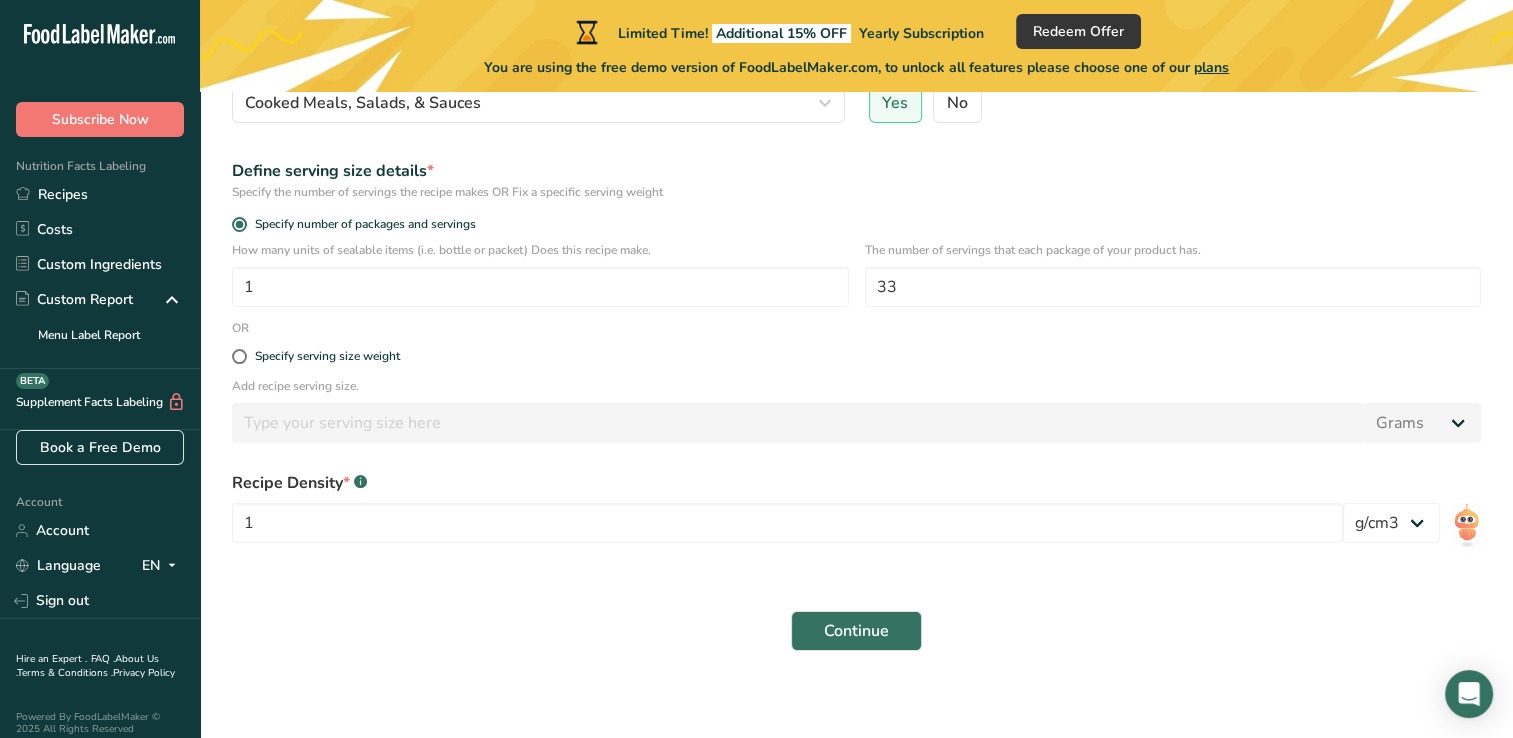 click on "Add recipe serving size." at bounding box center [856, 386] 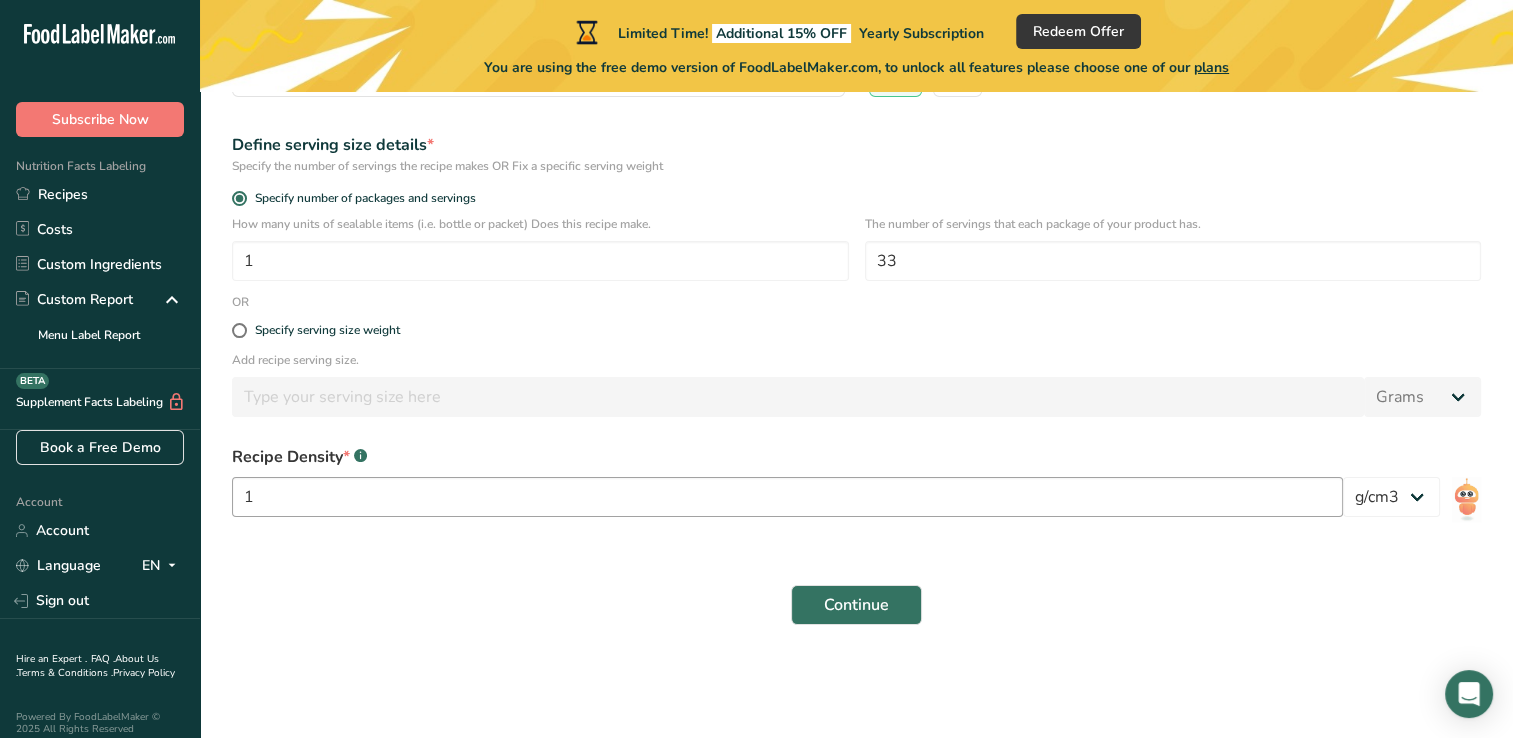 scroll, scrollTop: 305, scrollLeft: 0, axis: vertical 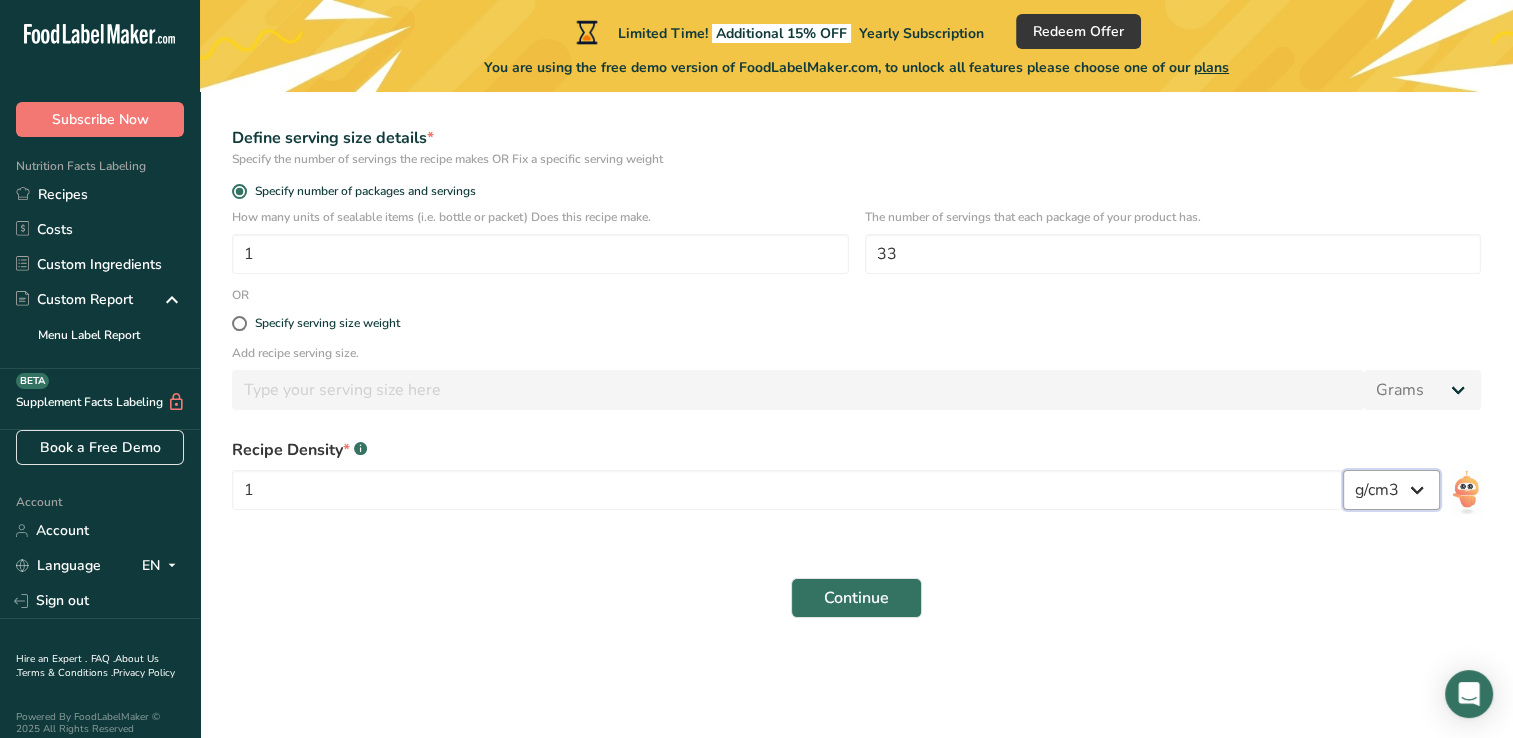 click on "lb/ft3
g/cm3" at bounding box center (1391, 490) 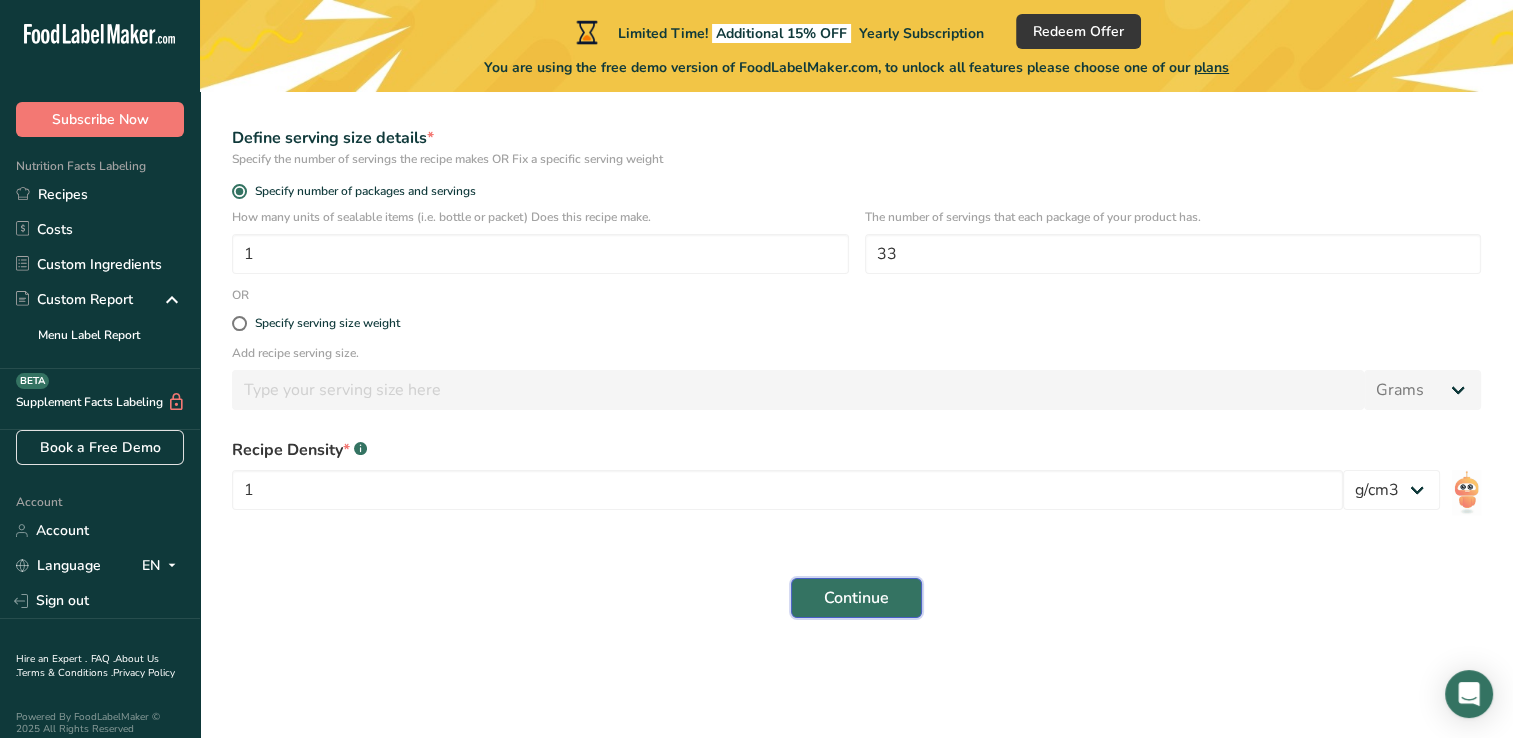 click on "Continue" at bounding box center [856, 598] 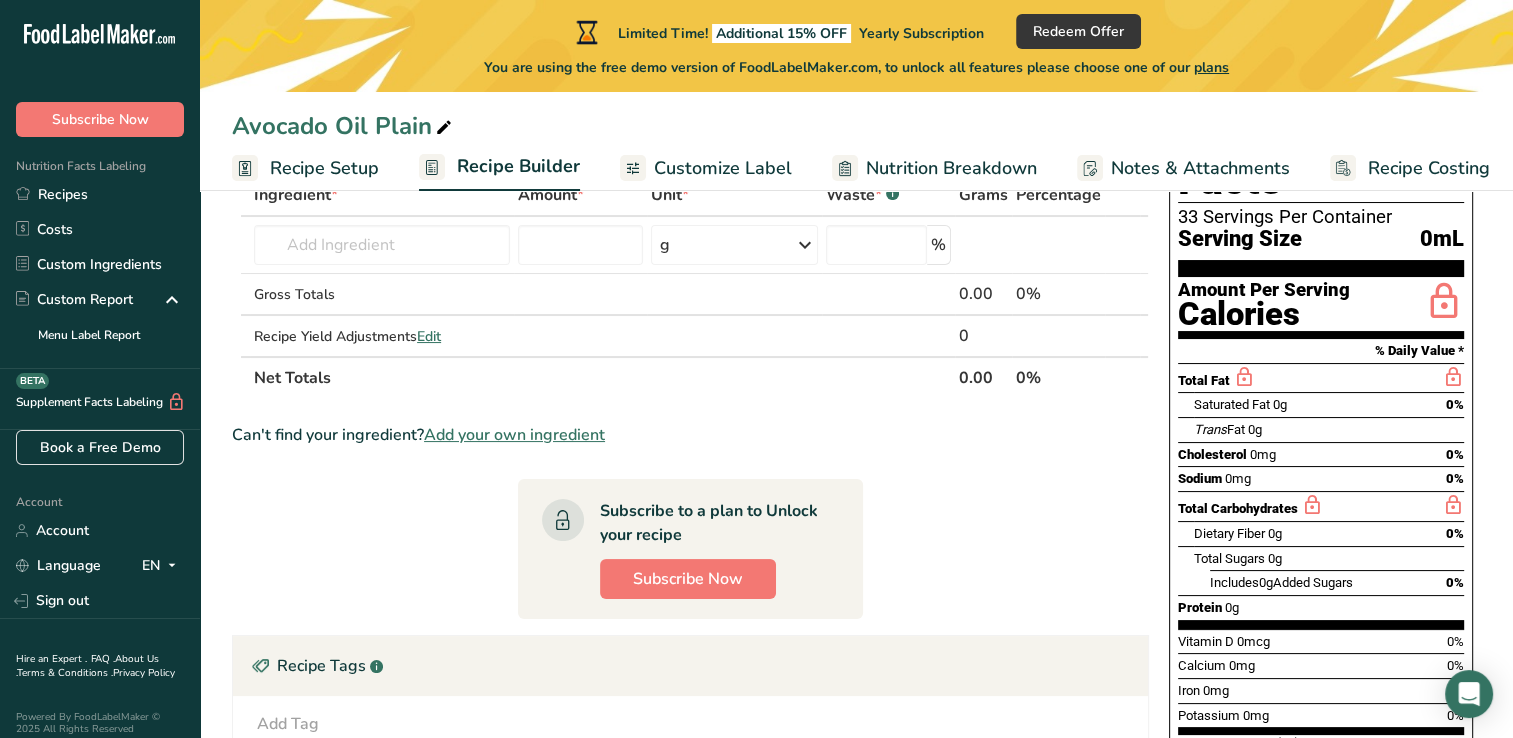 scroll, scrollTop: 100, scrollLeft: 0, axis: vertical 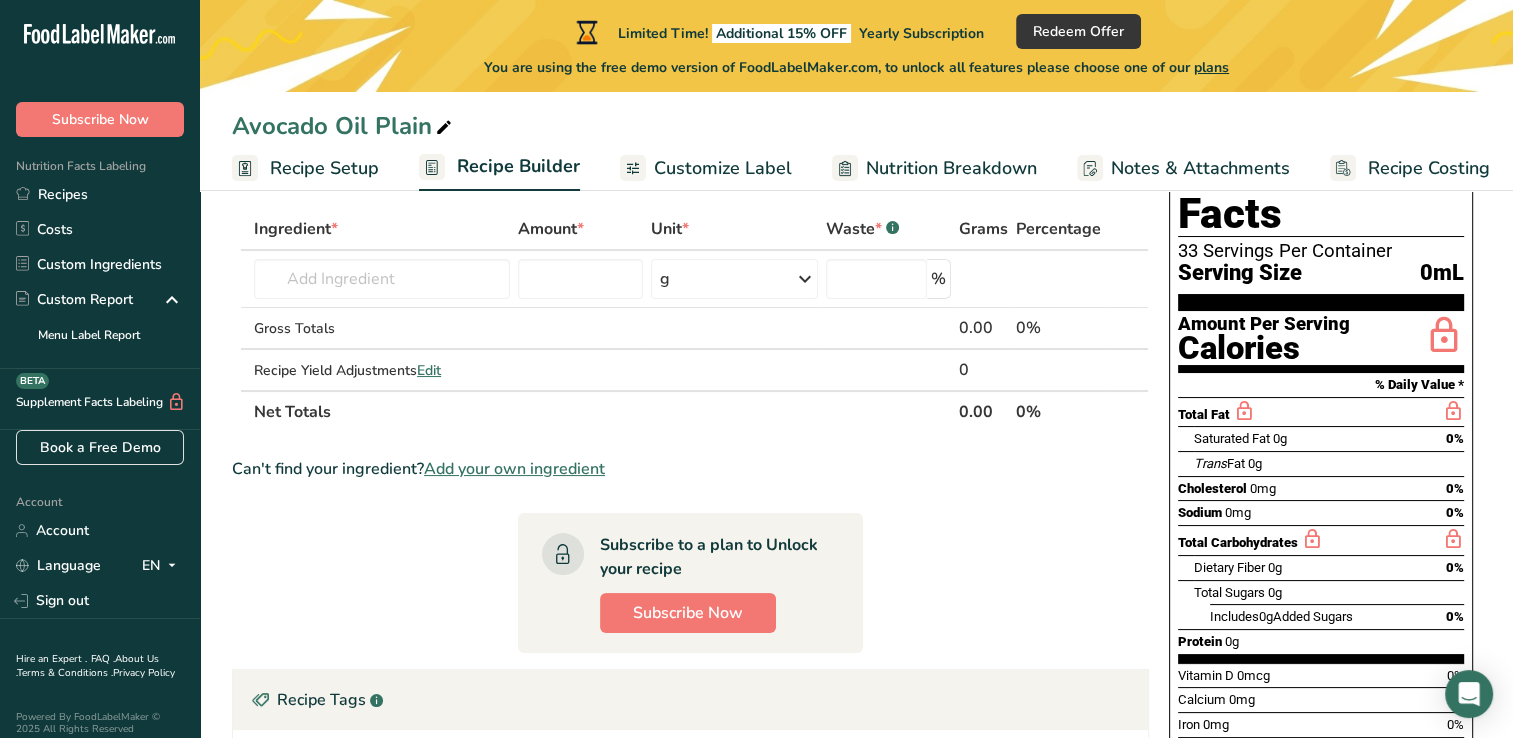 drag, startPoint x: 522, startPoint y: 471, endPoint x: 859, endPoint y: 465, distance: 337.0534 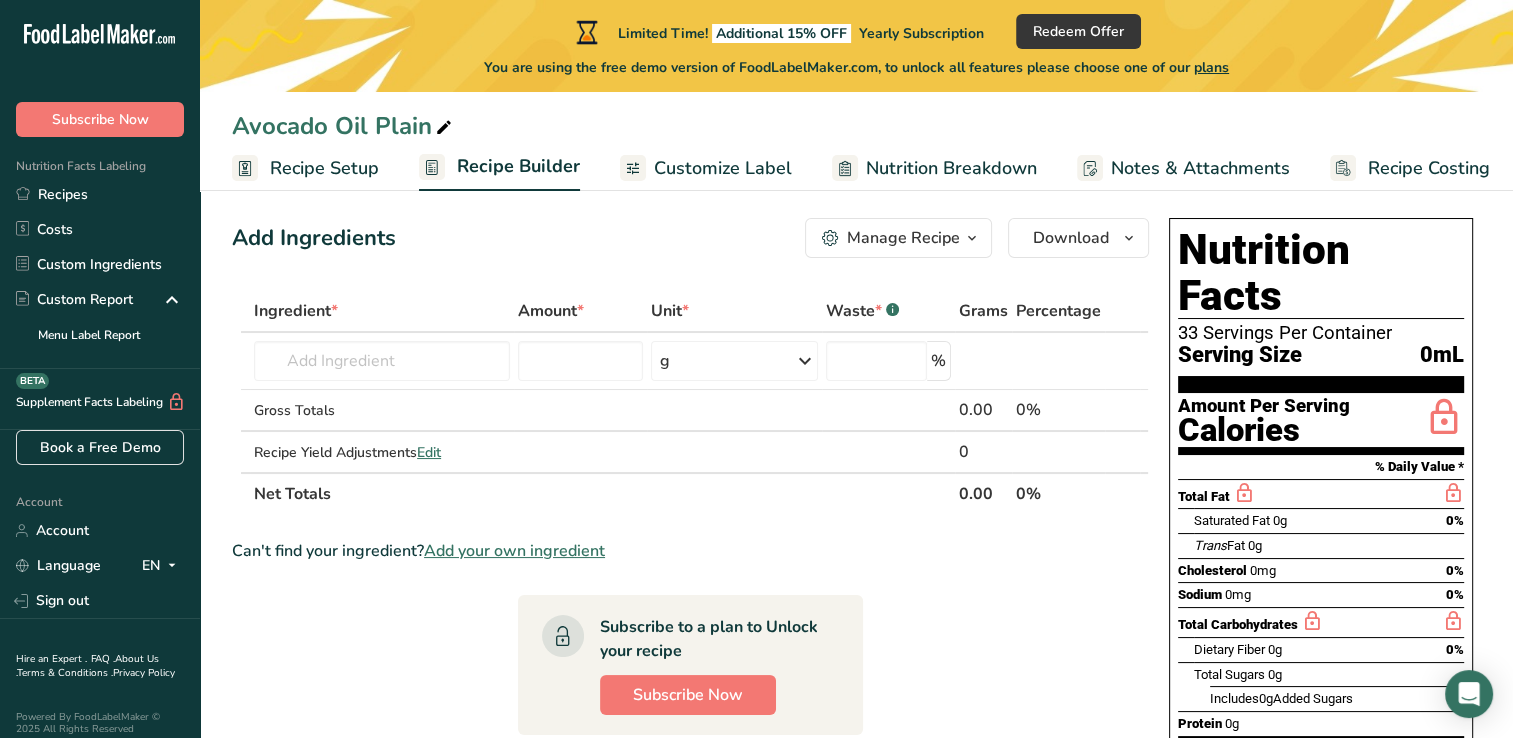 scroll, scrollTop: 0, scrollLeft: 0, axis: both 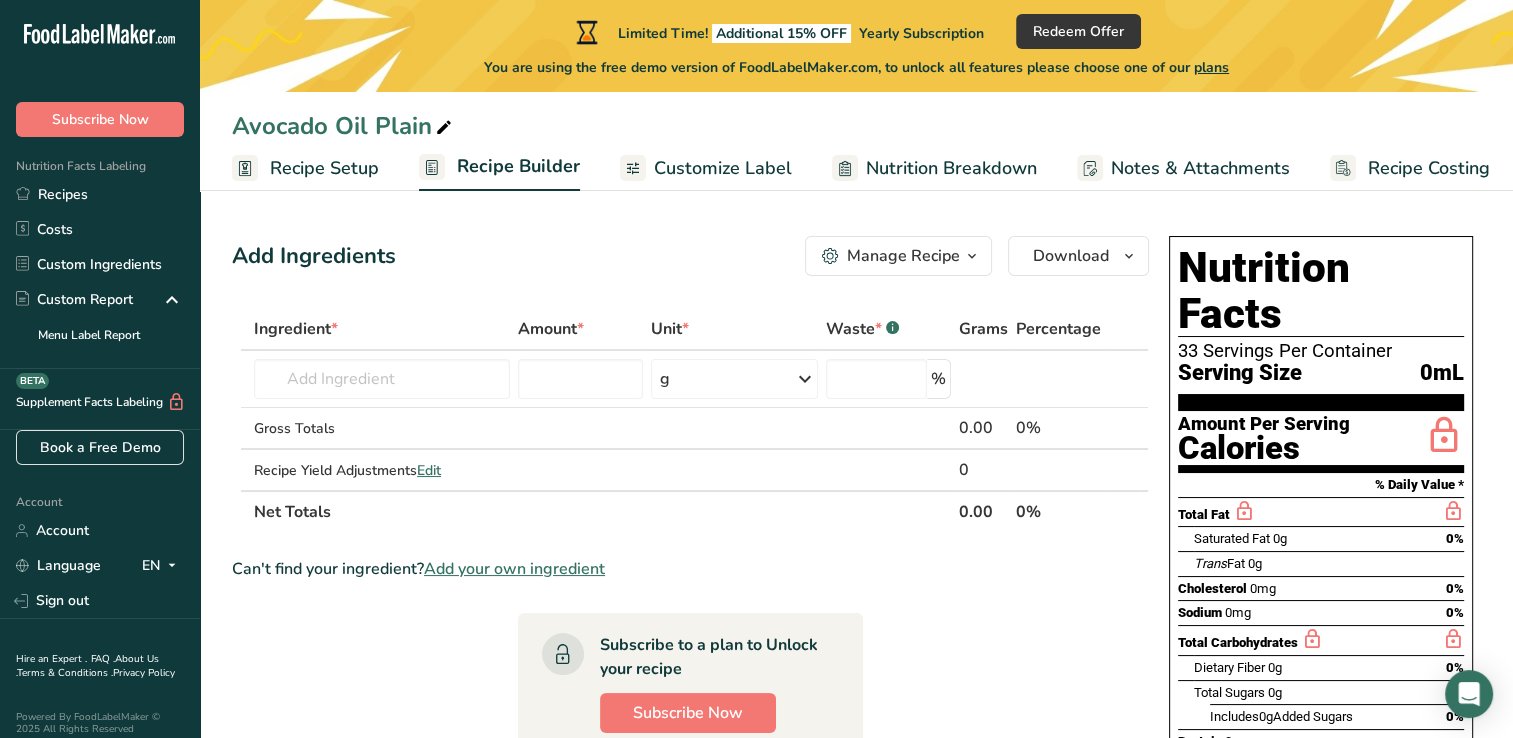 click on "Ingredient *
Amount *
Unit *
Waste *   .a-a{fill:#347362;}.b-a{fill:#fff;}          Grams
Percentage
Almond flour
1211
Milk, whole, 3.25% milkfat, without added vitamin A and vitamin D
23601
Beef, tenderloin, steak, separable lean only, trimmed to 1/8" fat, all grades, raw
13000
Beef, grass-fed, strip steaks, lean only, raw
13498
Beef, ground, 70% lean meat / 30% fat, raw
See full Results
g
Weight Units
g
kg
mg
See more
Volume Units
l" at bounding box center [690, 749] 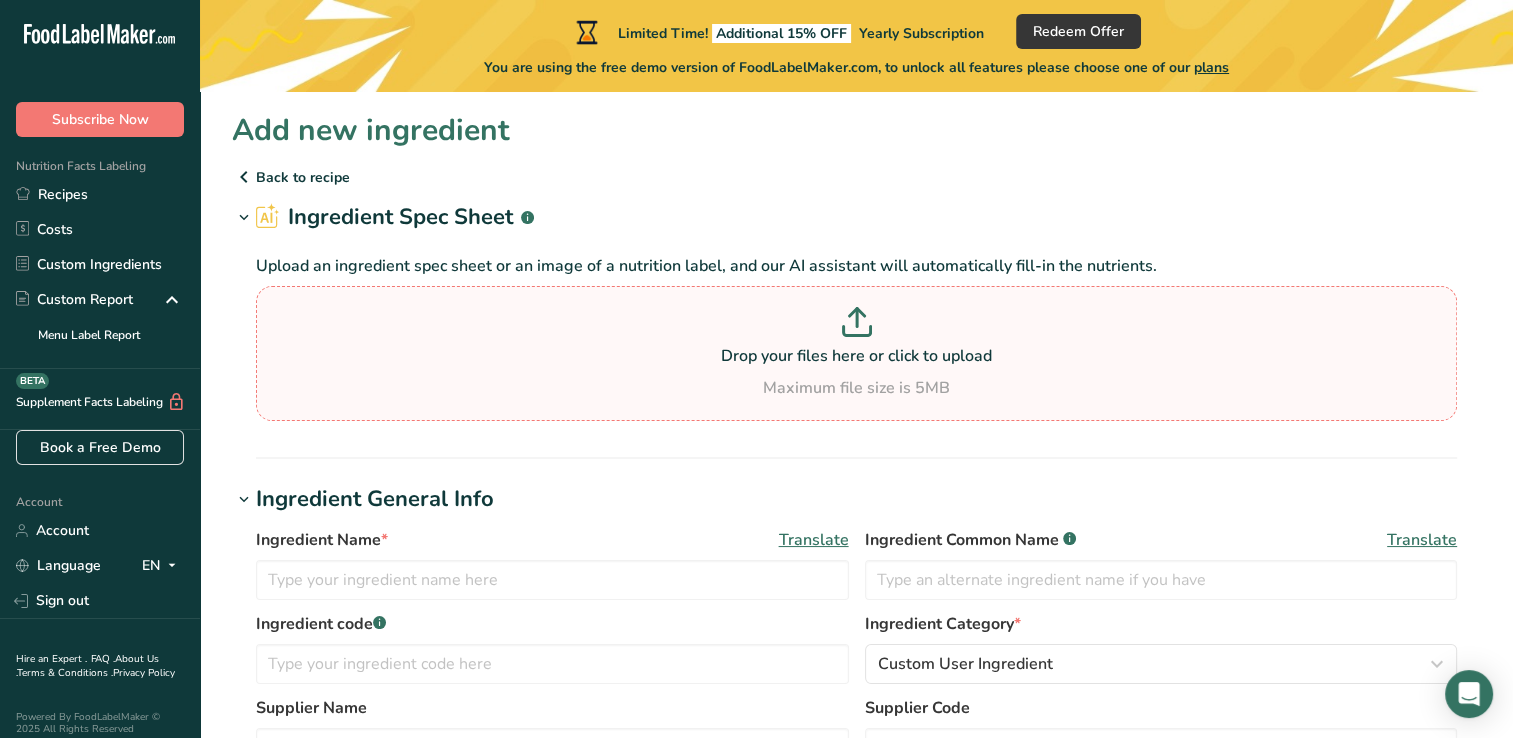 click on "Drop your files here or click to upload" at bounding box center (856, 356) 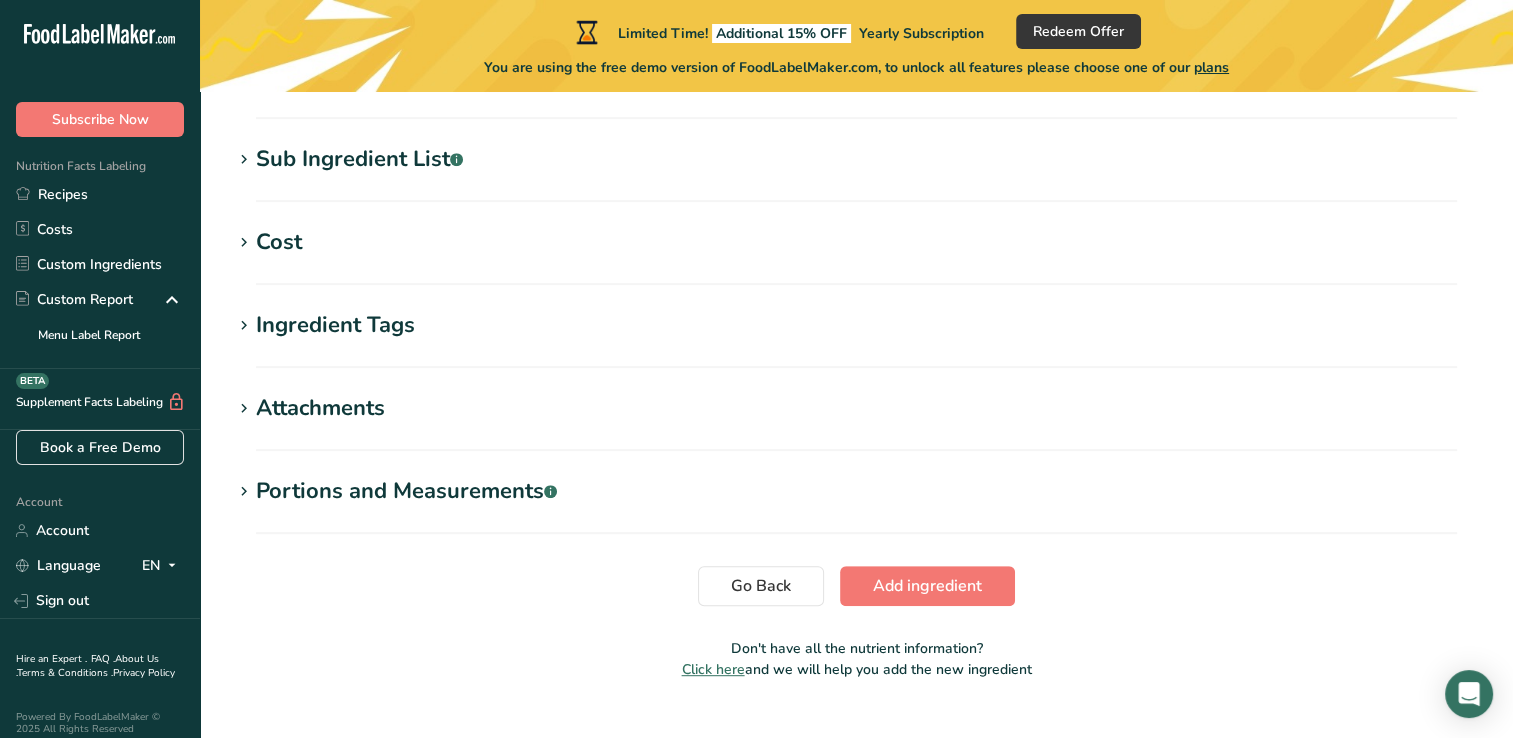 scroll, scrollTop: 747, scrollLeft: 0, axis: vertical 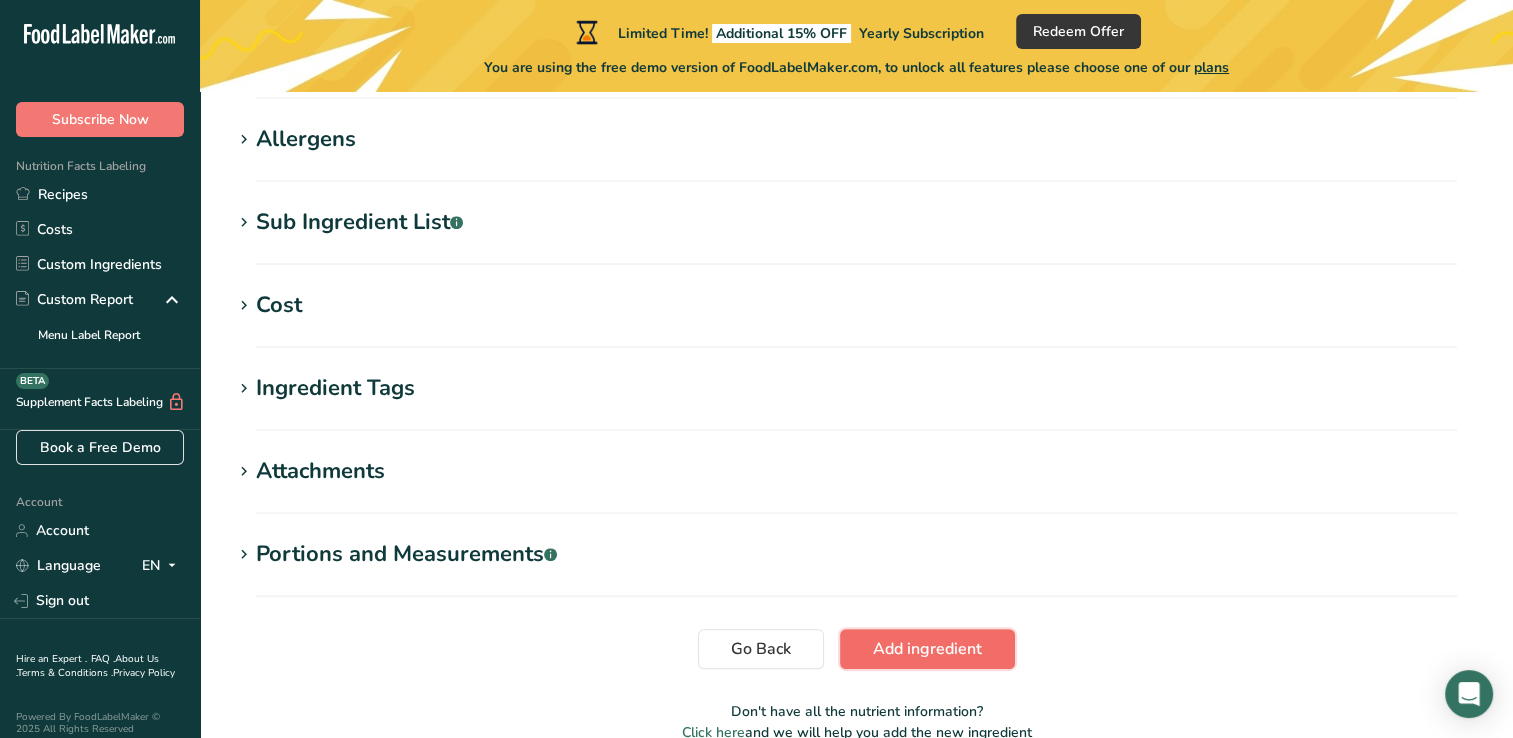 click on "Add ingredient" at bounding box center [927, 649] 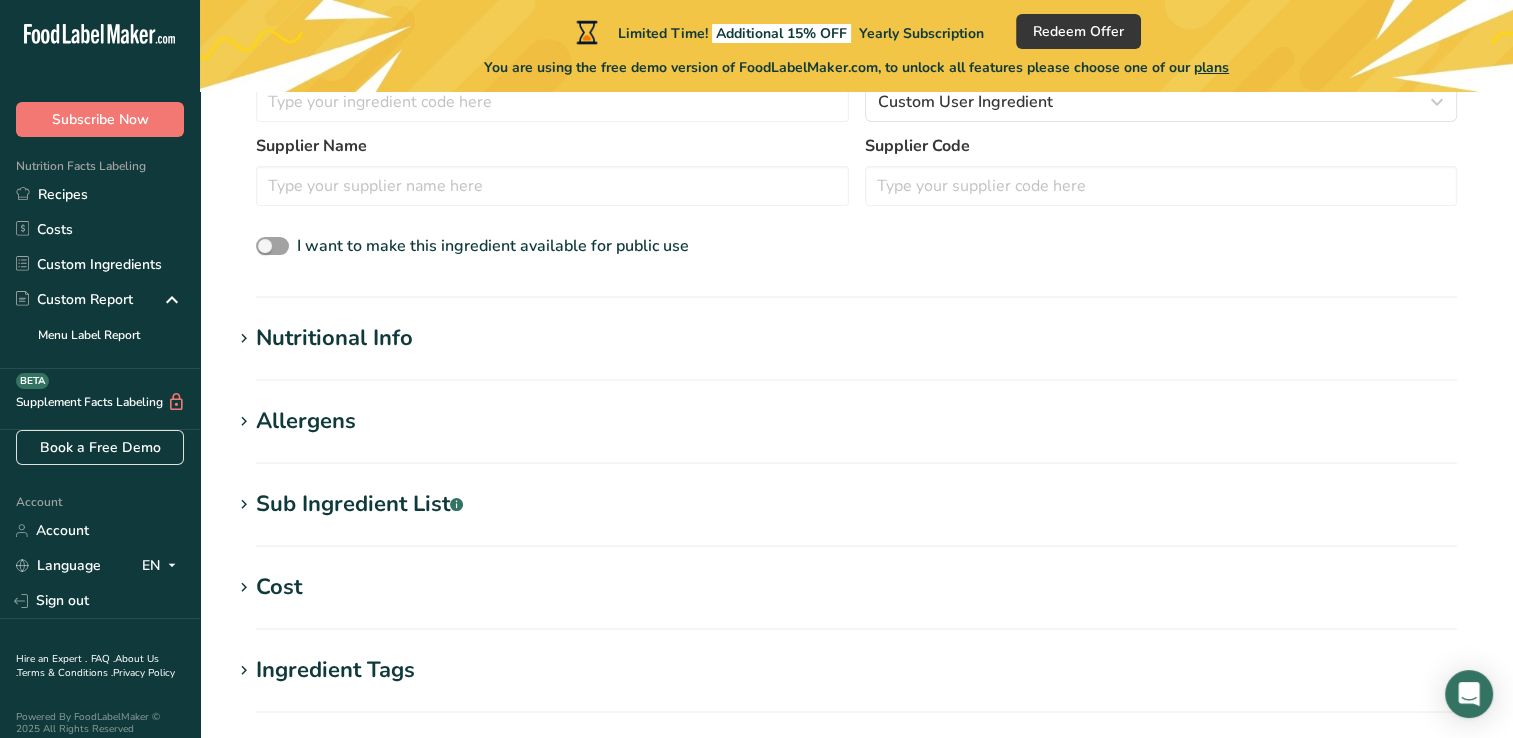 scroll, scrollTop: 85, scrollLeft: 0, axis: vertical 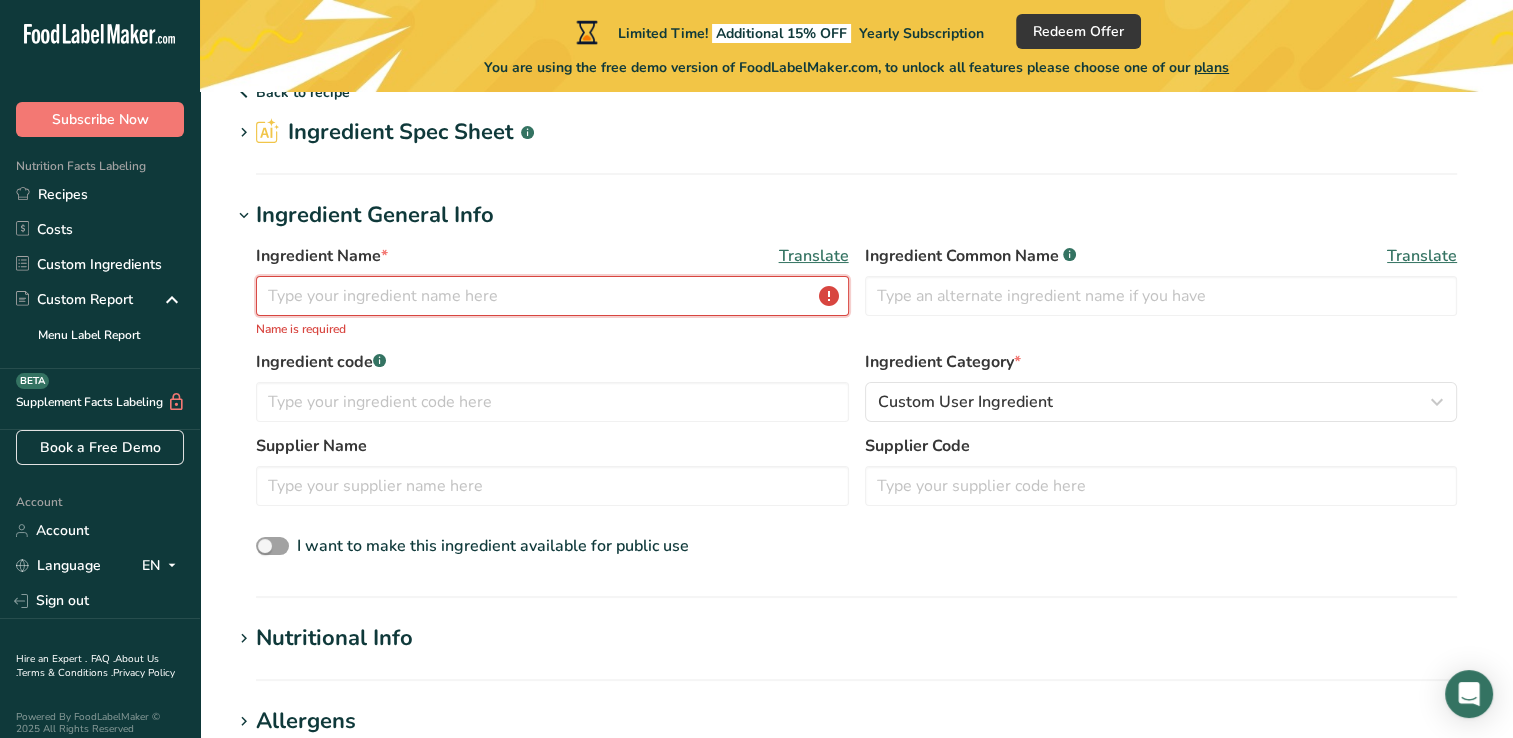 click at bounding box center [552, 296] 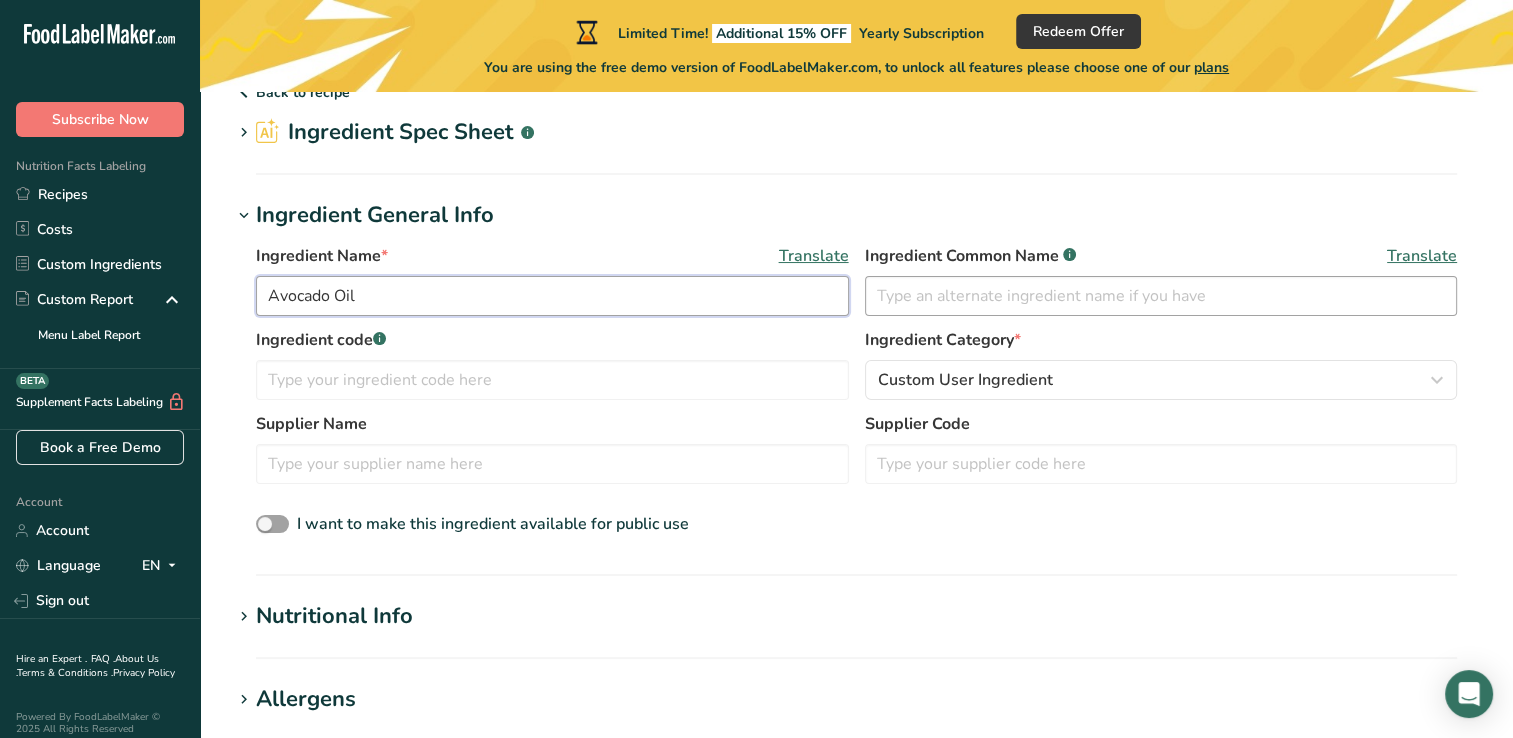 type on "Avocado Oil" 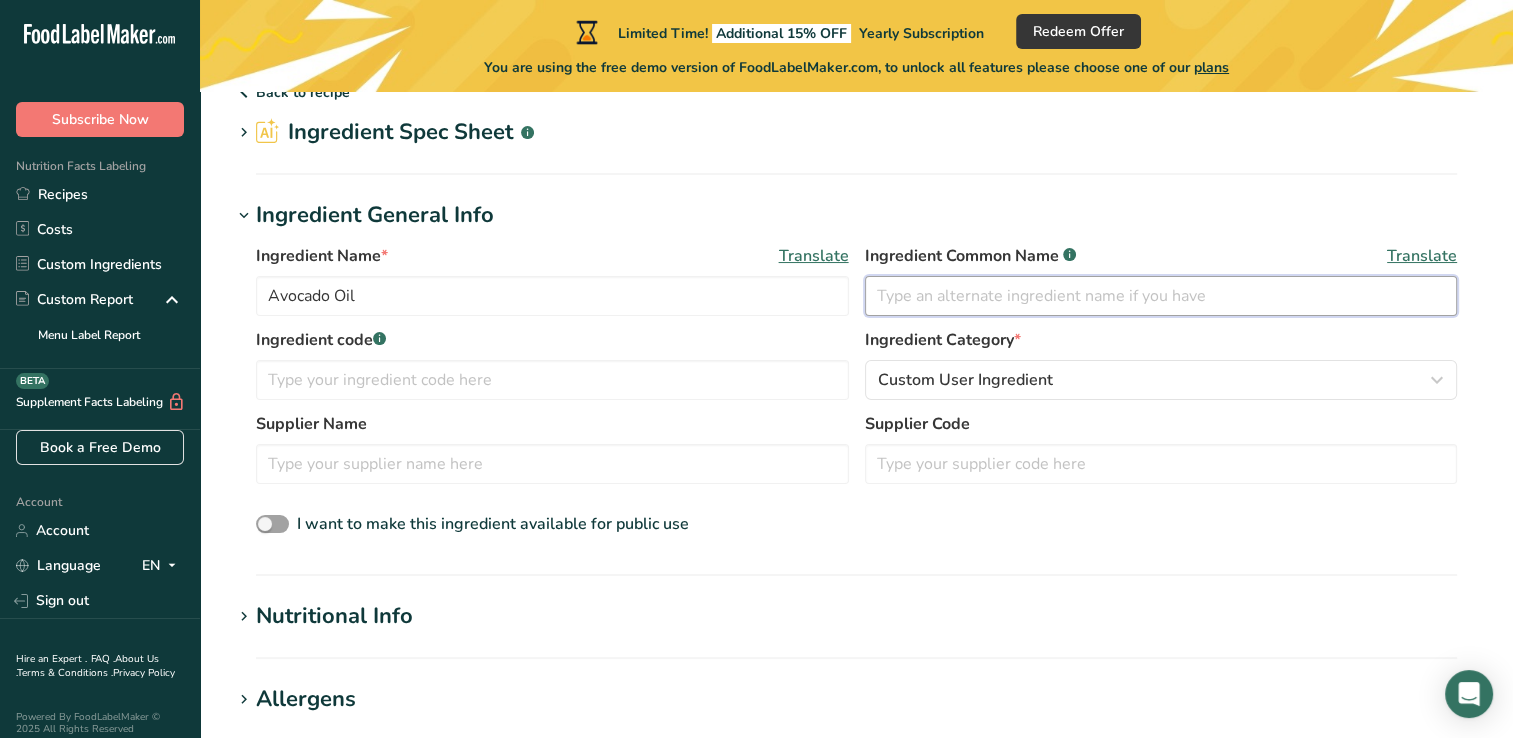 click at bounding box center (1161, 296) 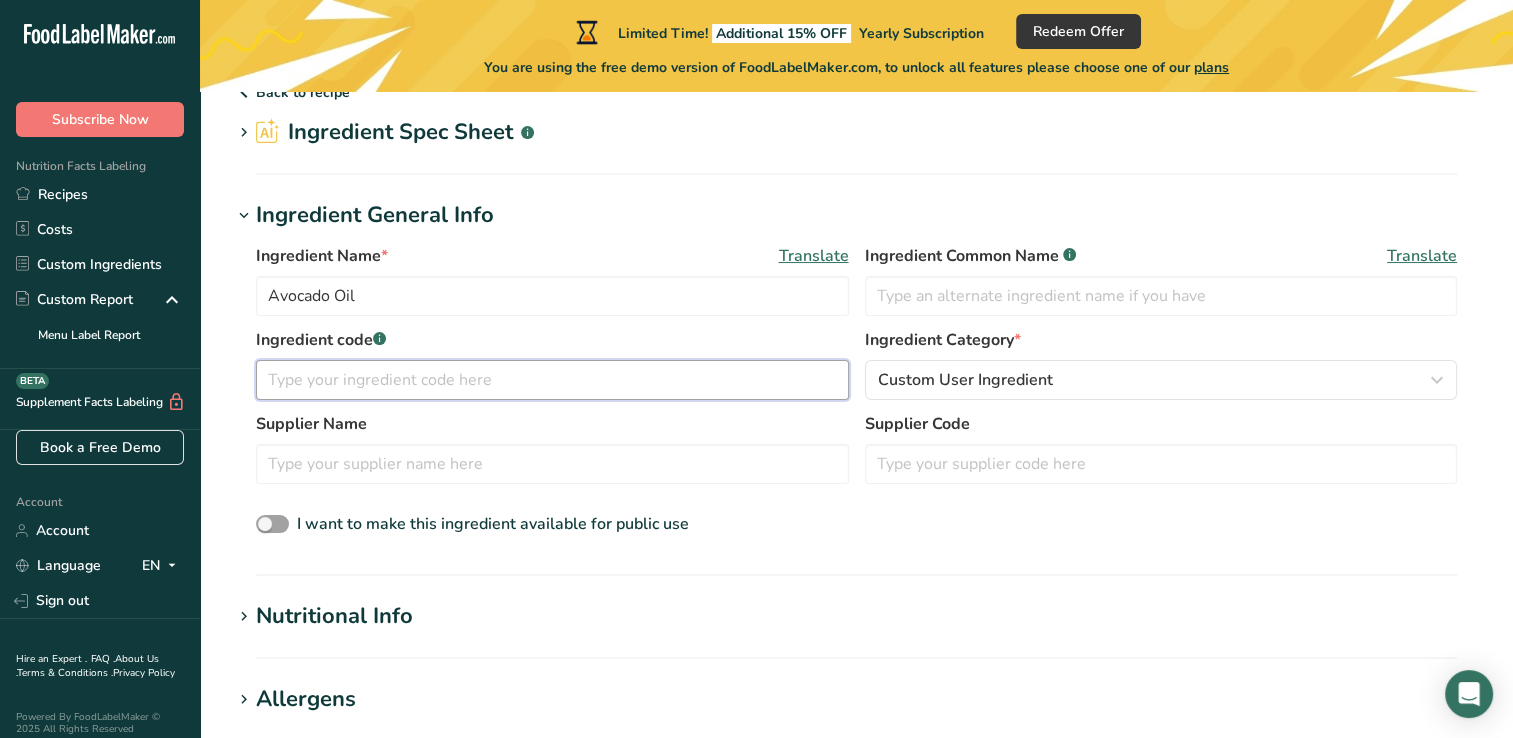 click at bounding box center (552, 380) 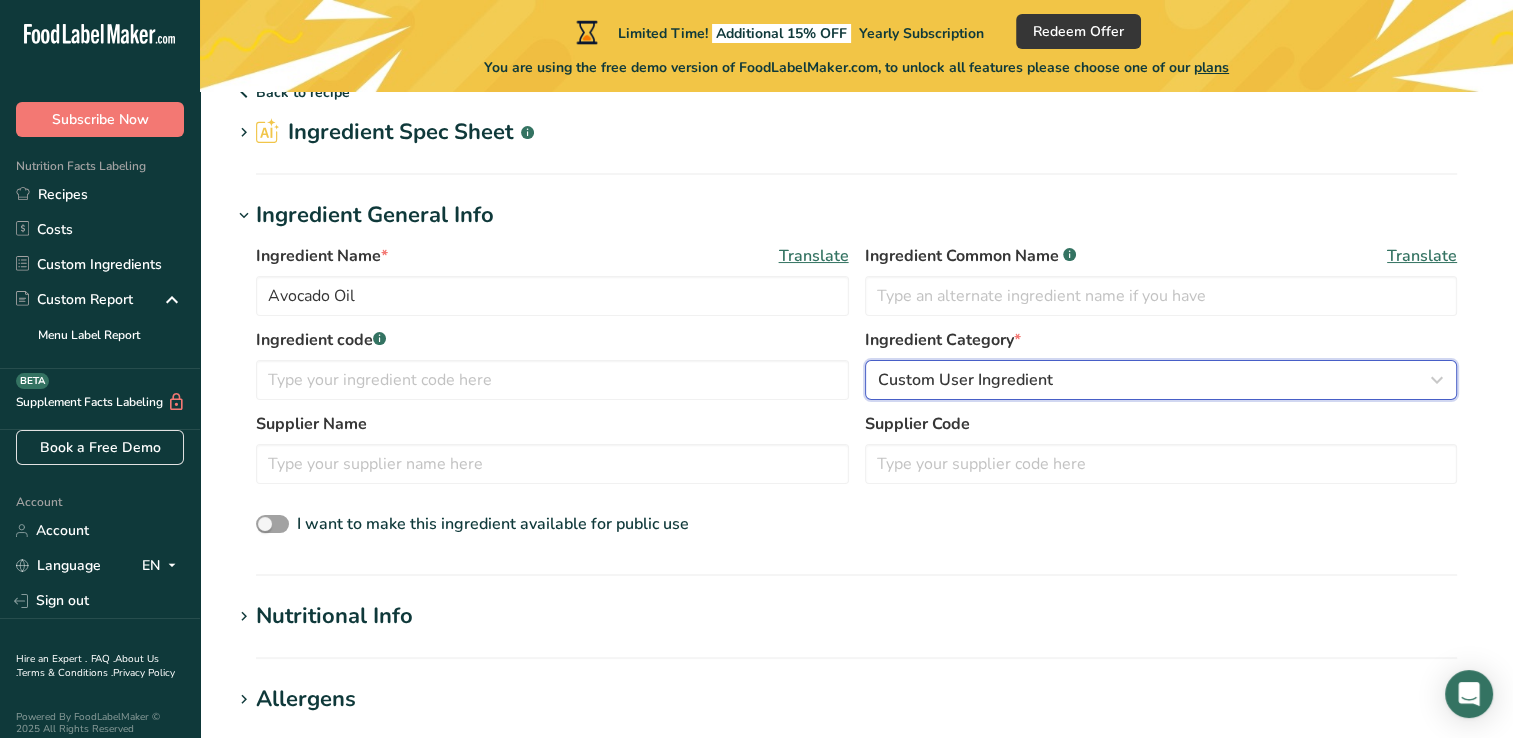 click on "Custom User Ingredient" at bounding box center [1161, 380] 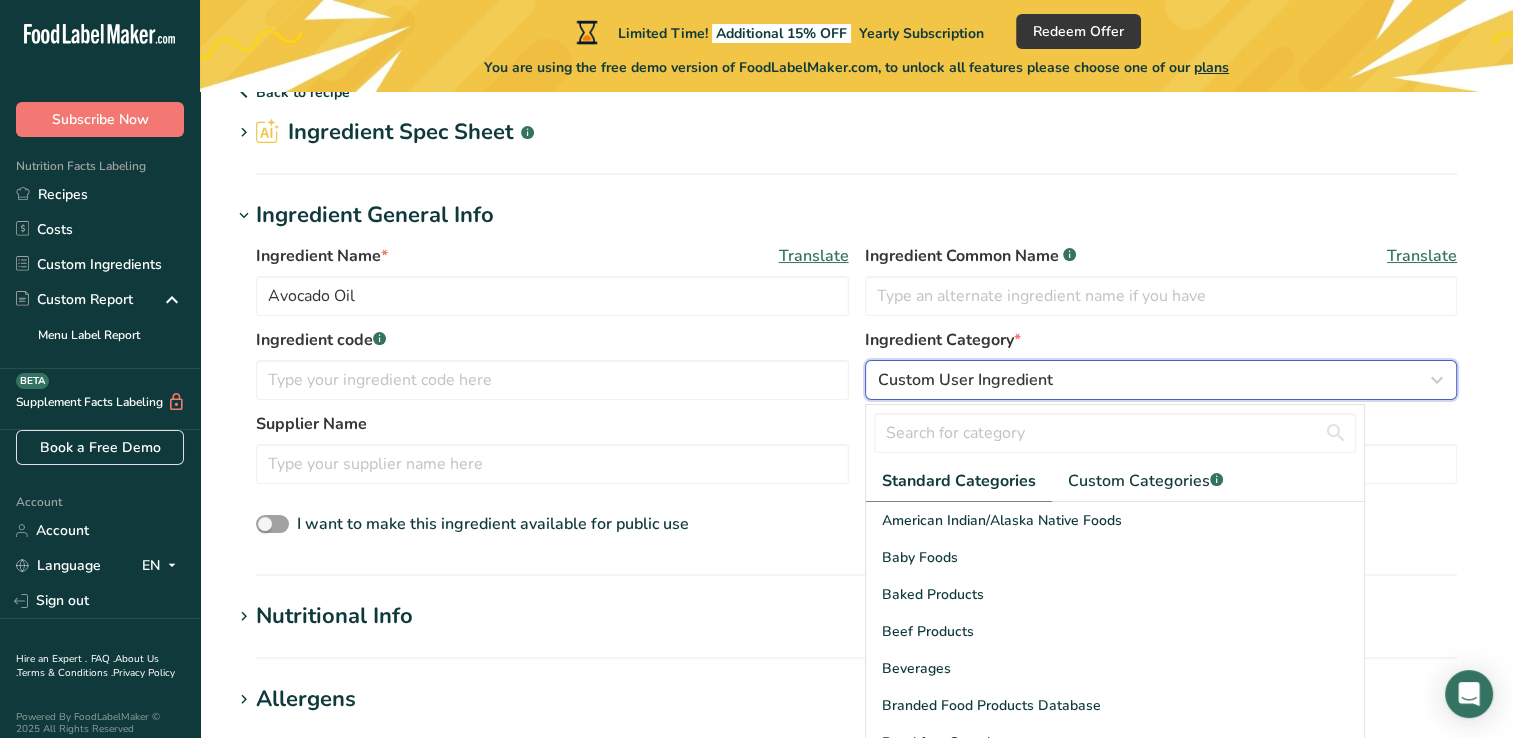 click on "Custom User Ingredient" at bounding box center (1161, 380) 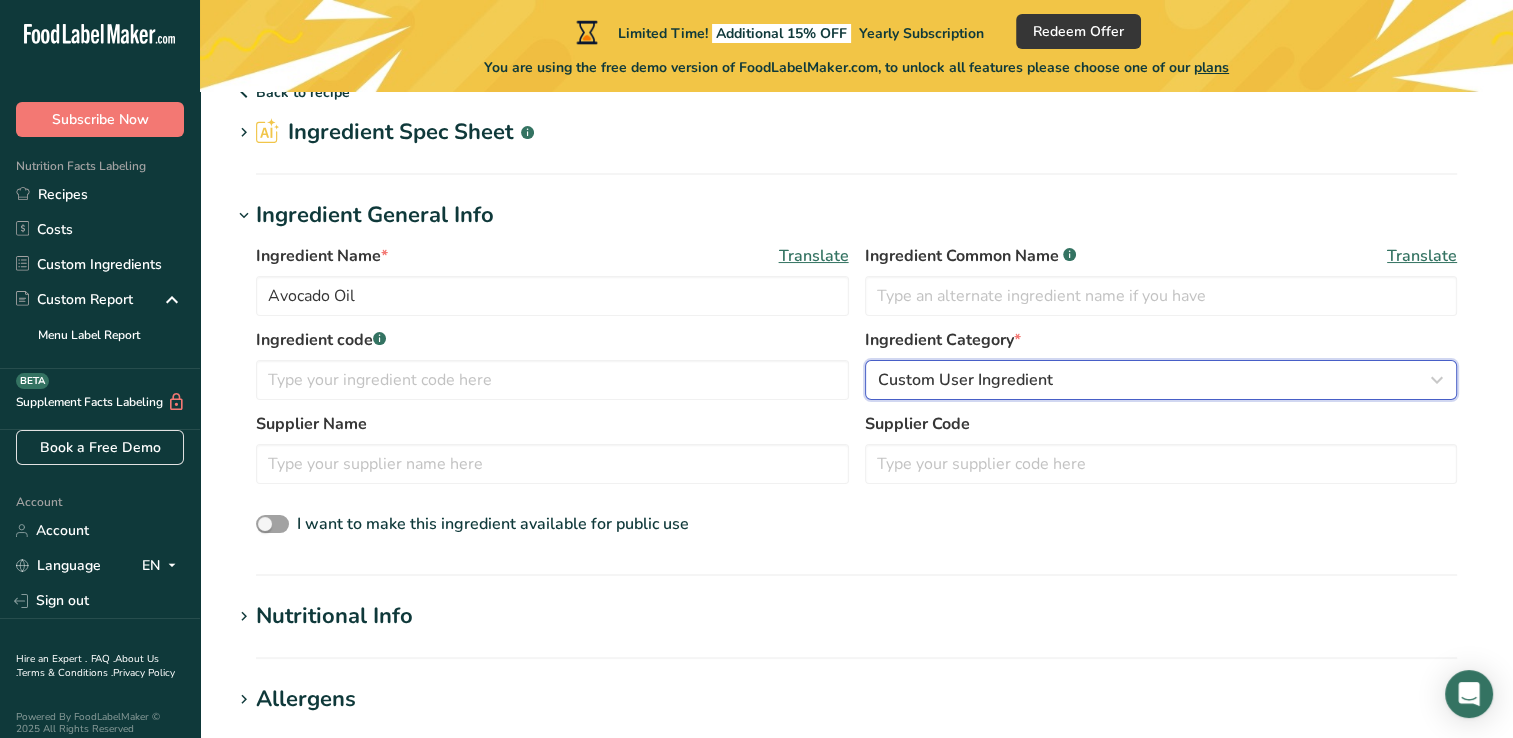 click on "Custom User Ingredient" at bounding box center (1161, 380) 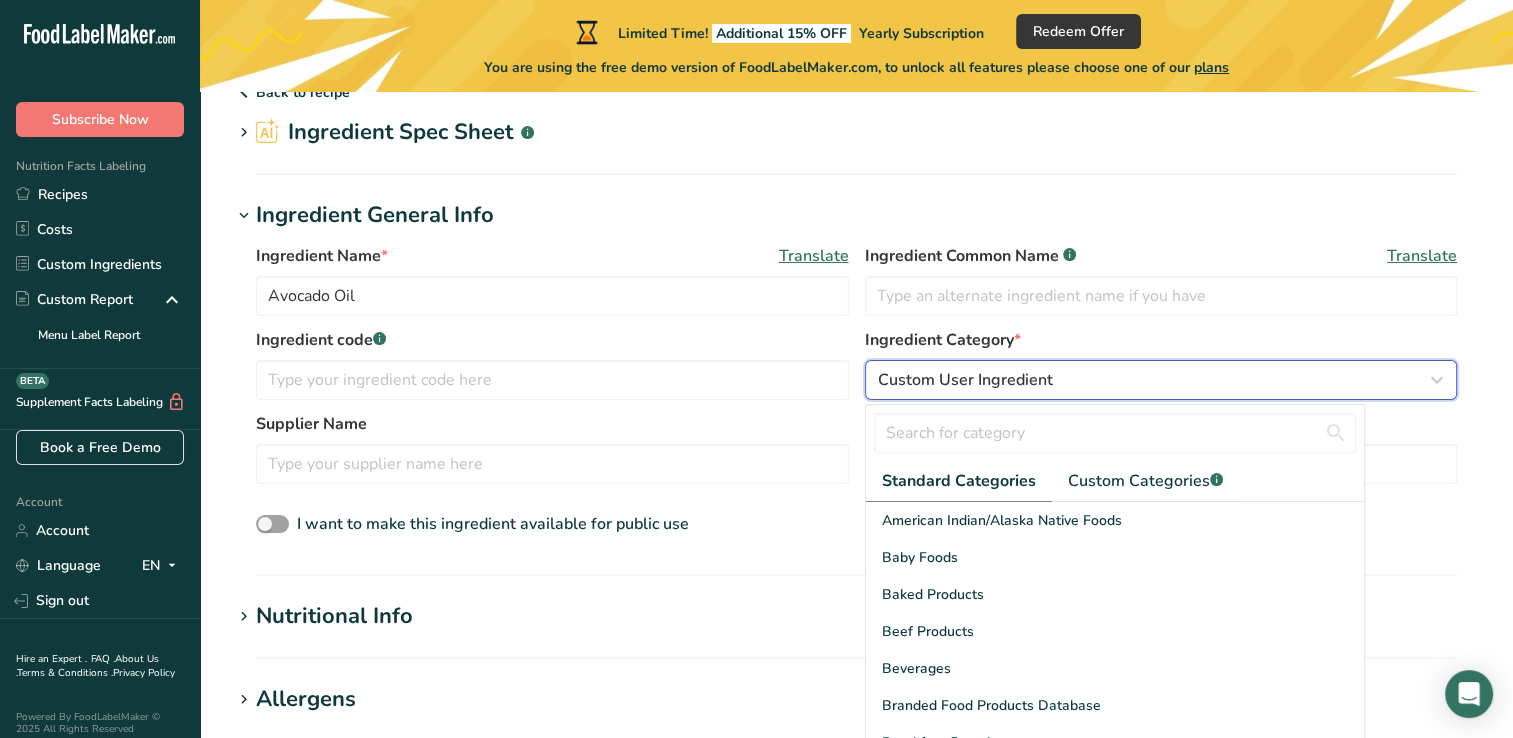 click on "Custom User Ingredient" at bounding box center [965, 380] 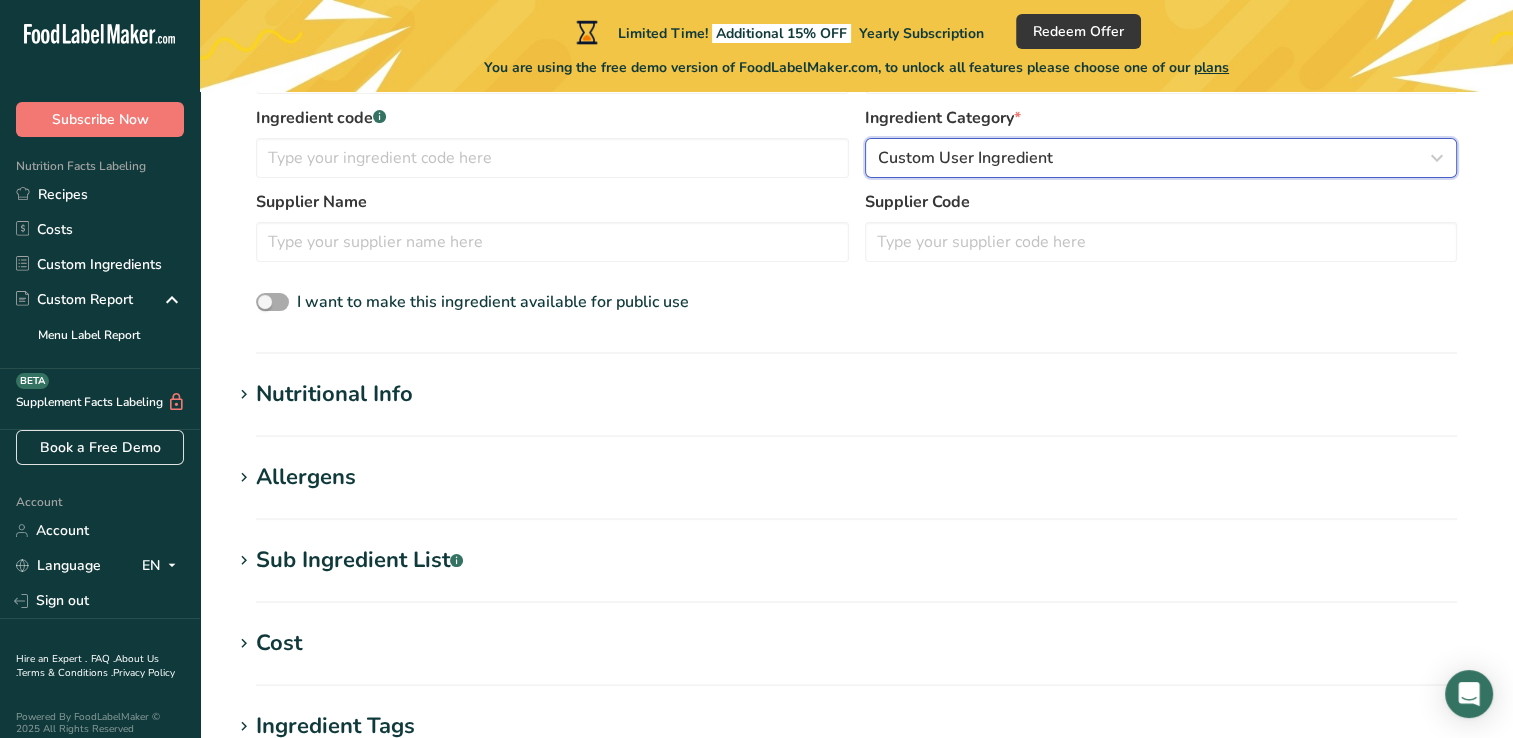 scroll, scrollTop: 285, scrollLeft: 0, axis: vertical 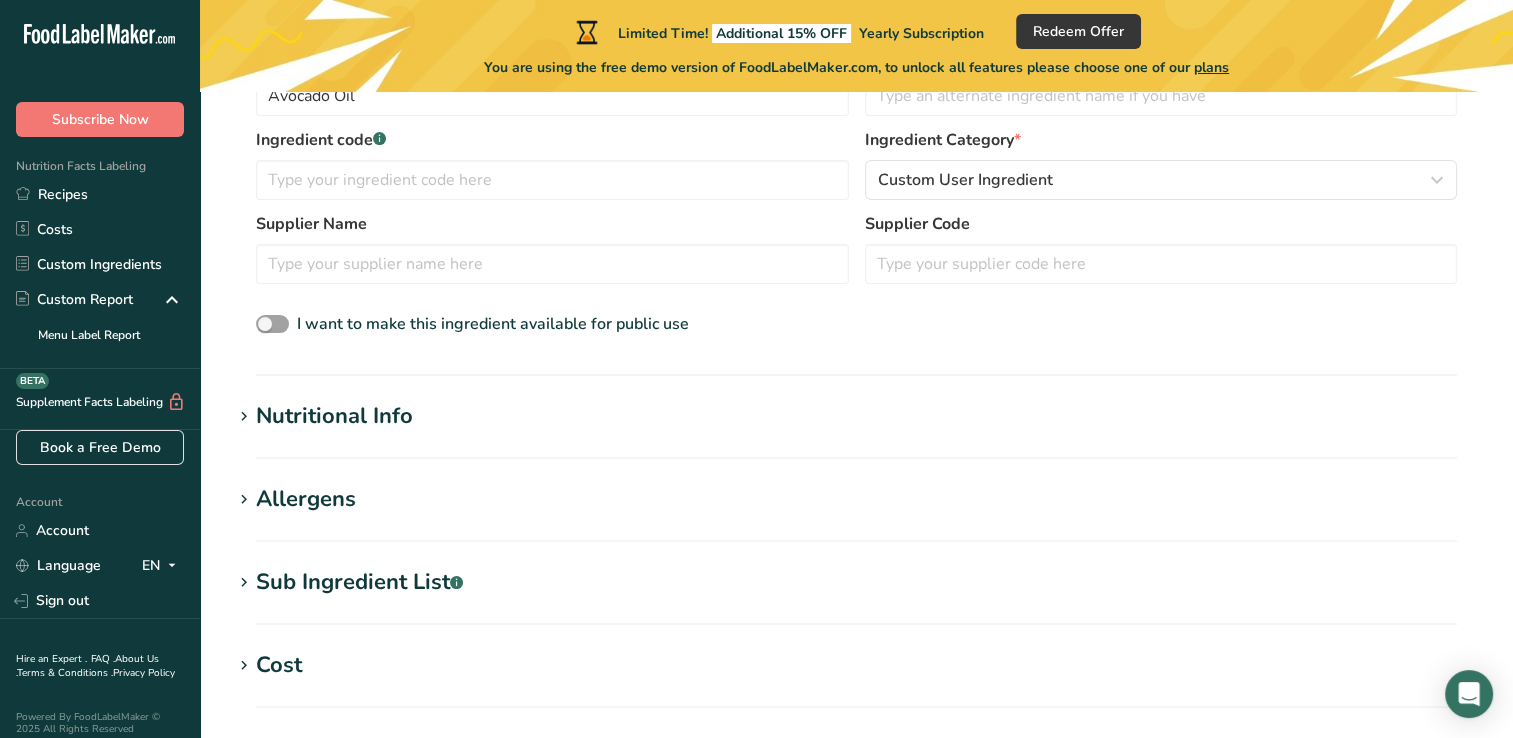 click on "Nutritional Info" at bounding box center (334, 416) 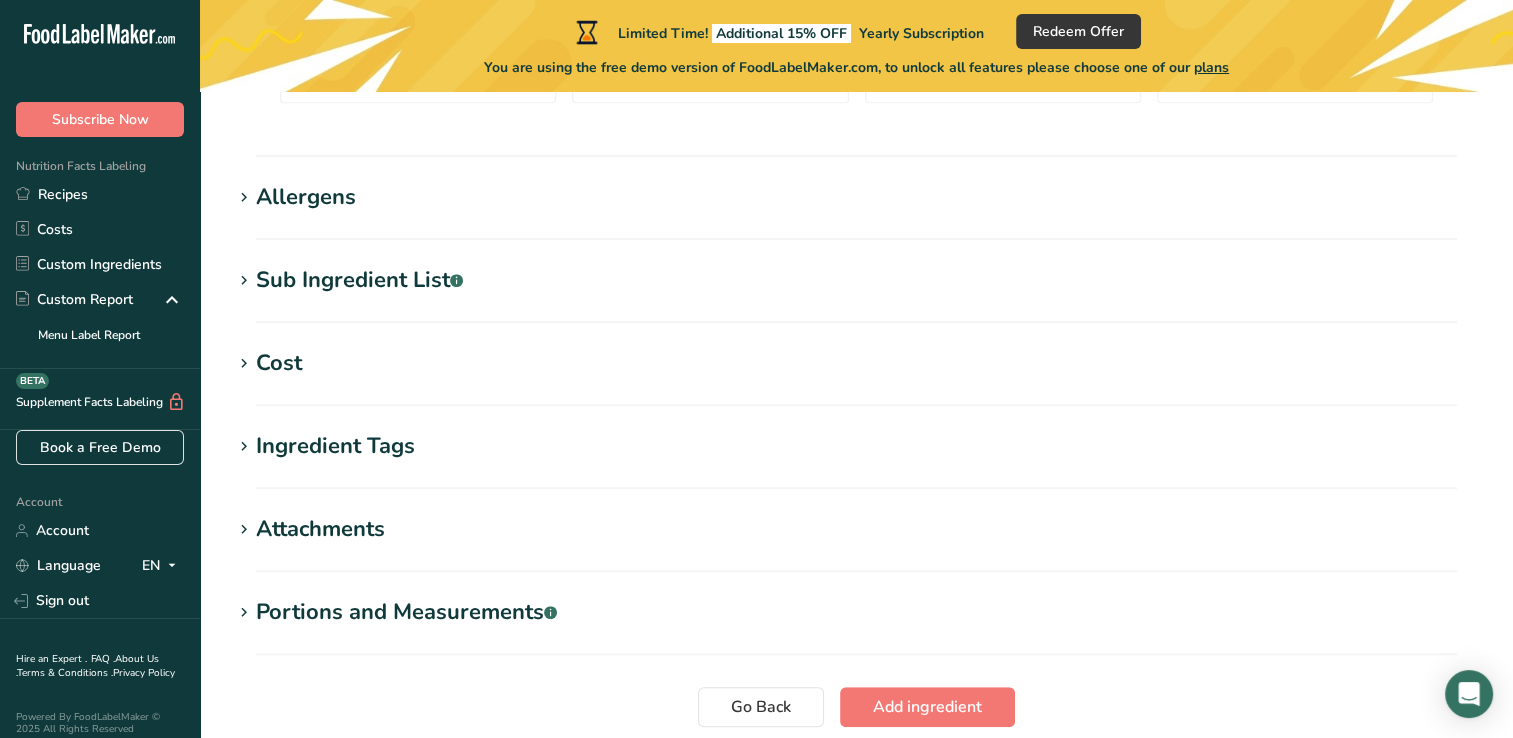 scroll, scrollTop: 1085, scrollLeft: 0, axis: vertical 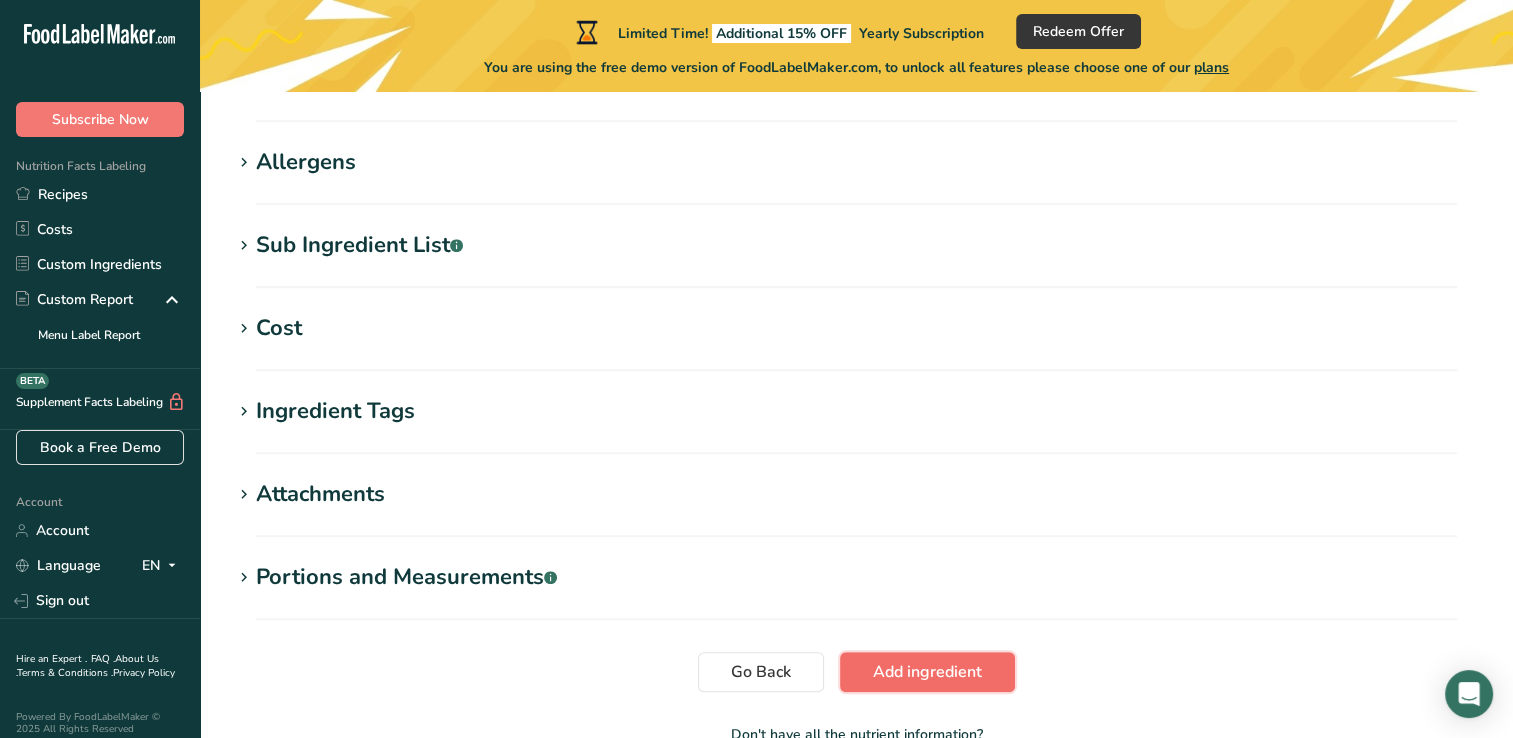 click on "Add ingredient" at bounding box center (927, 672) 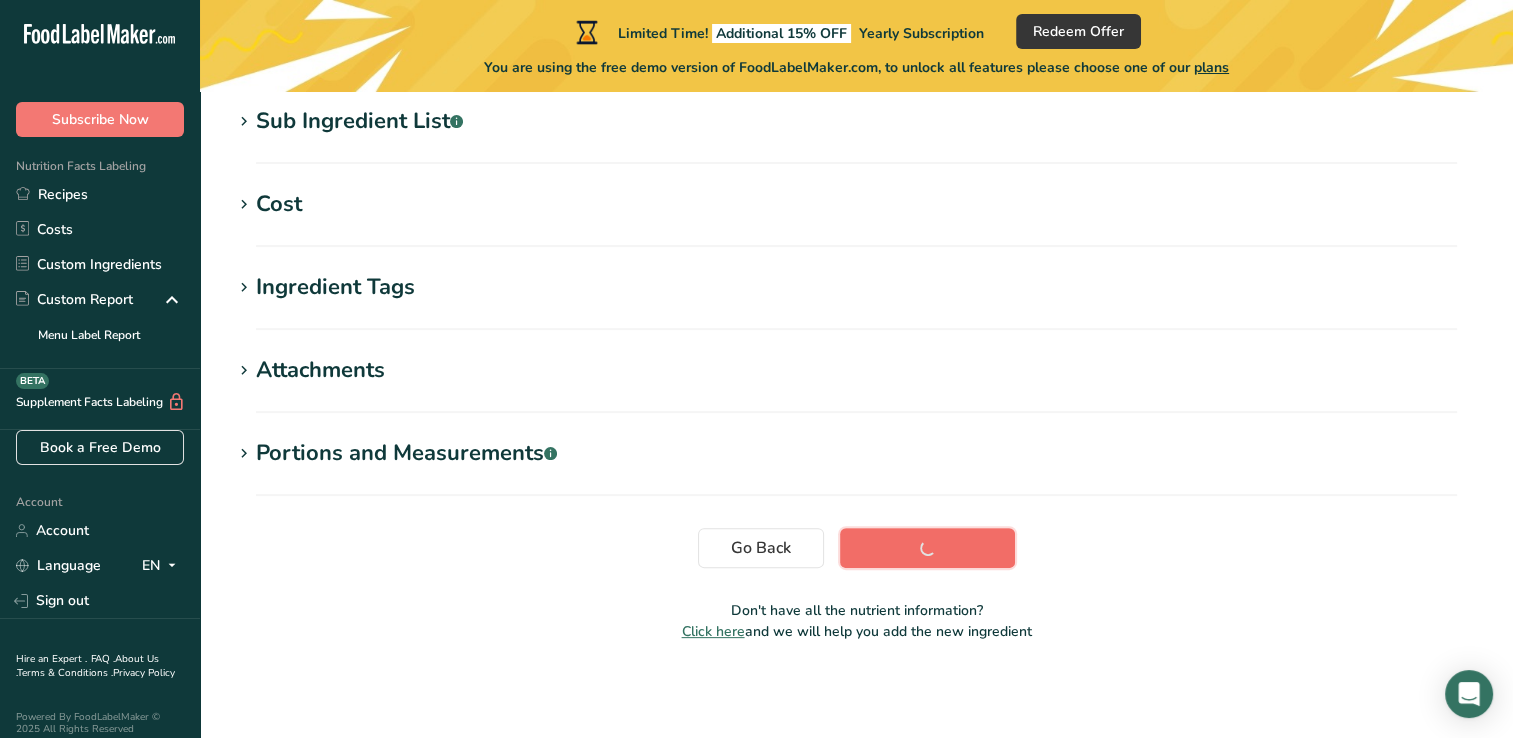 scroll, scrollTop: 428, scrollLeft: 0, axis: vertical 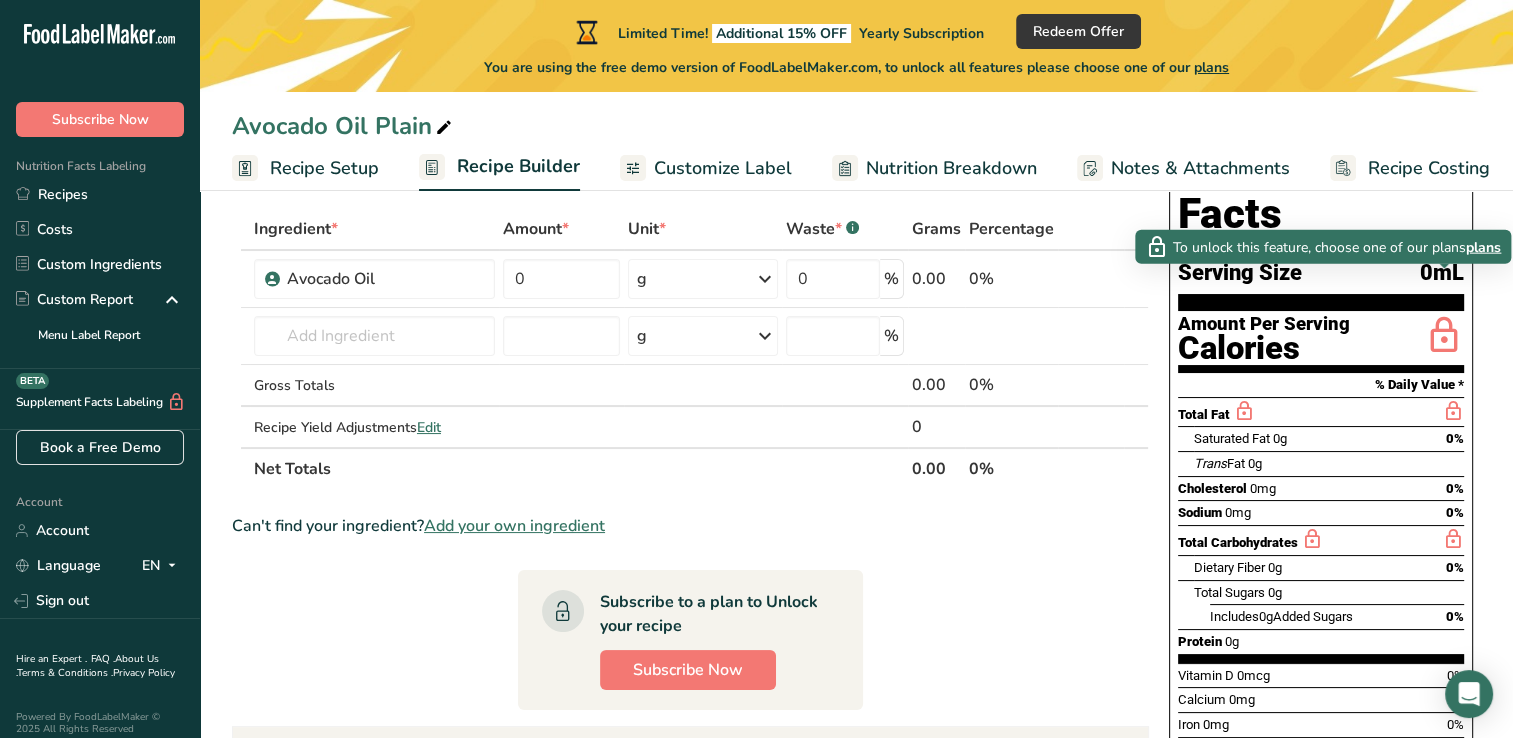click at bounding box center [1444, 336] 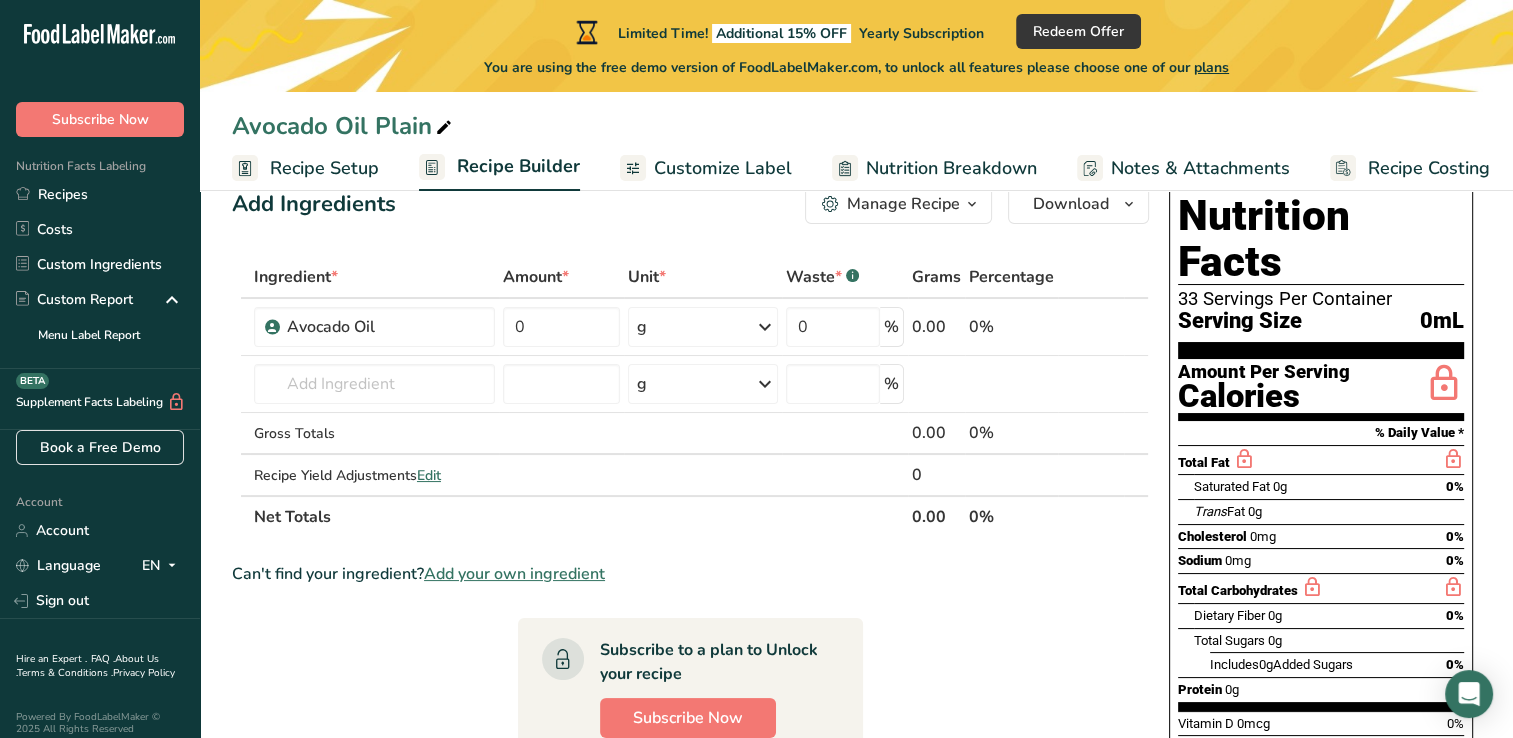 scroll, scrollTop: 0, scrollLeft: 0, axis: both 